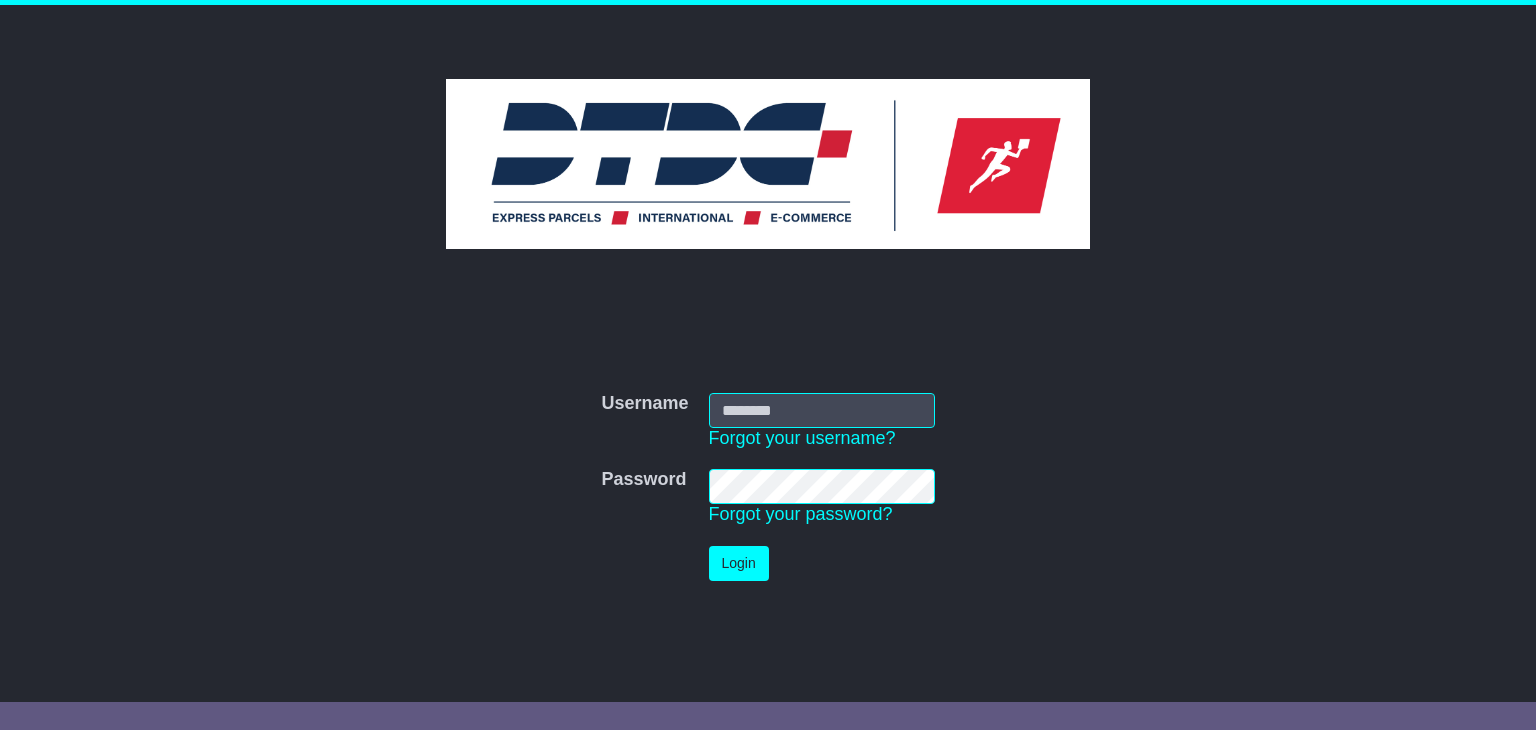 scroll, scrollTop: 0, scrollLeft: 0, axis: both 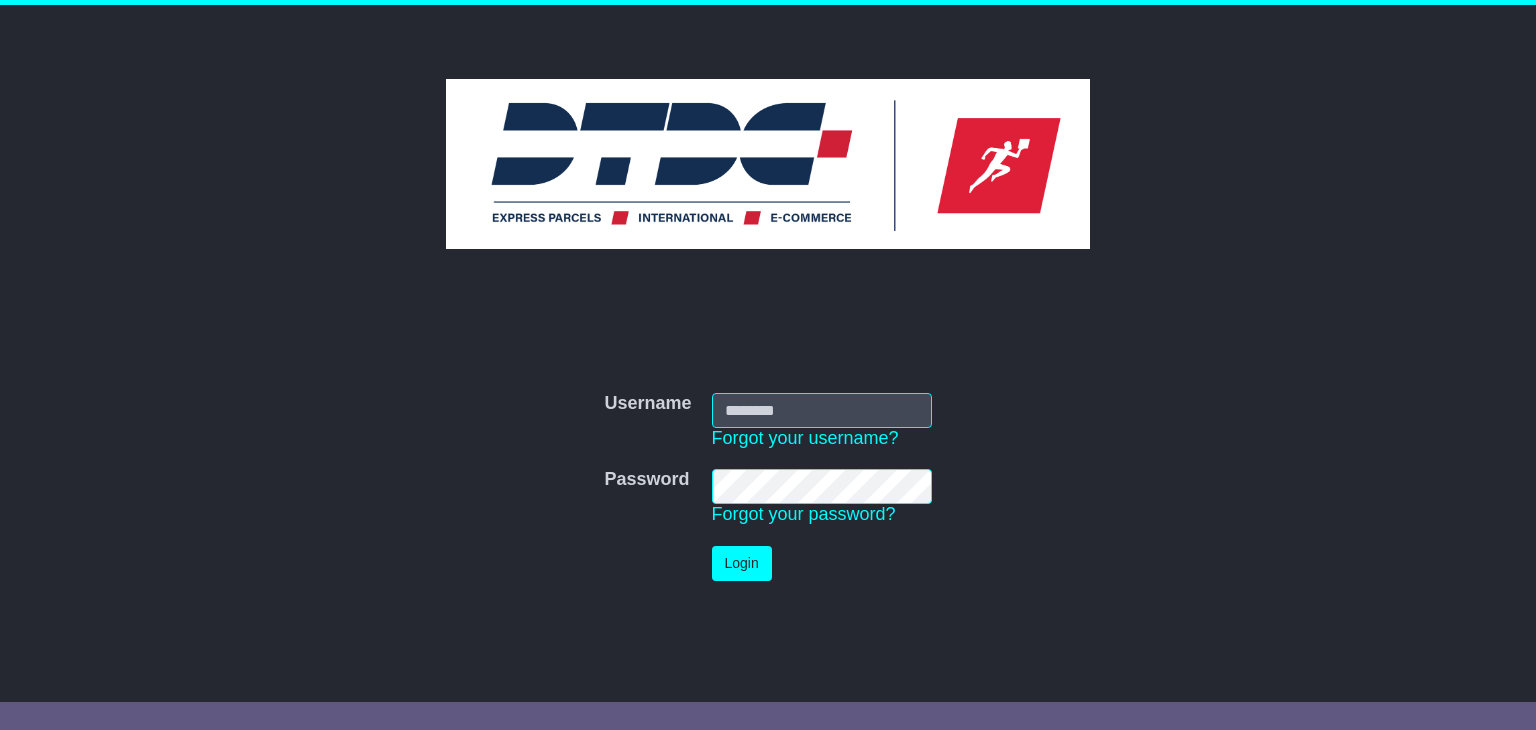 type on "*******" 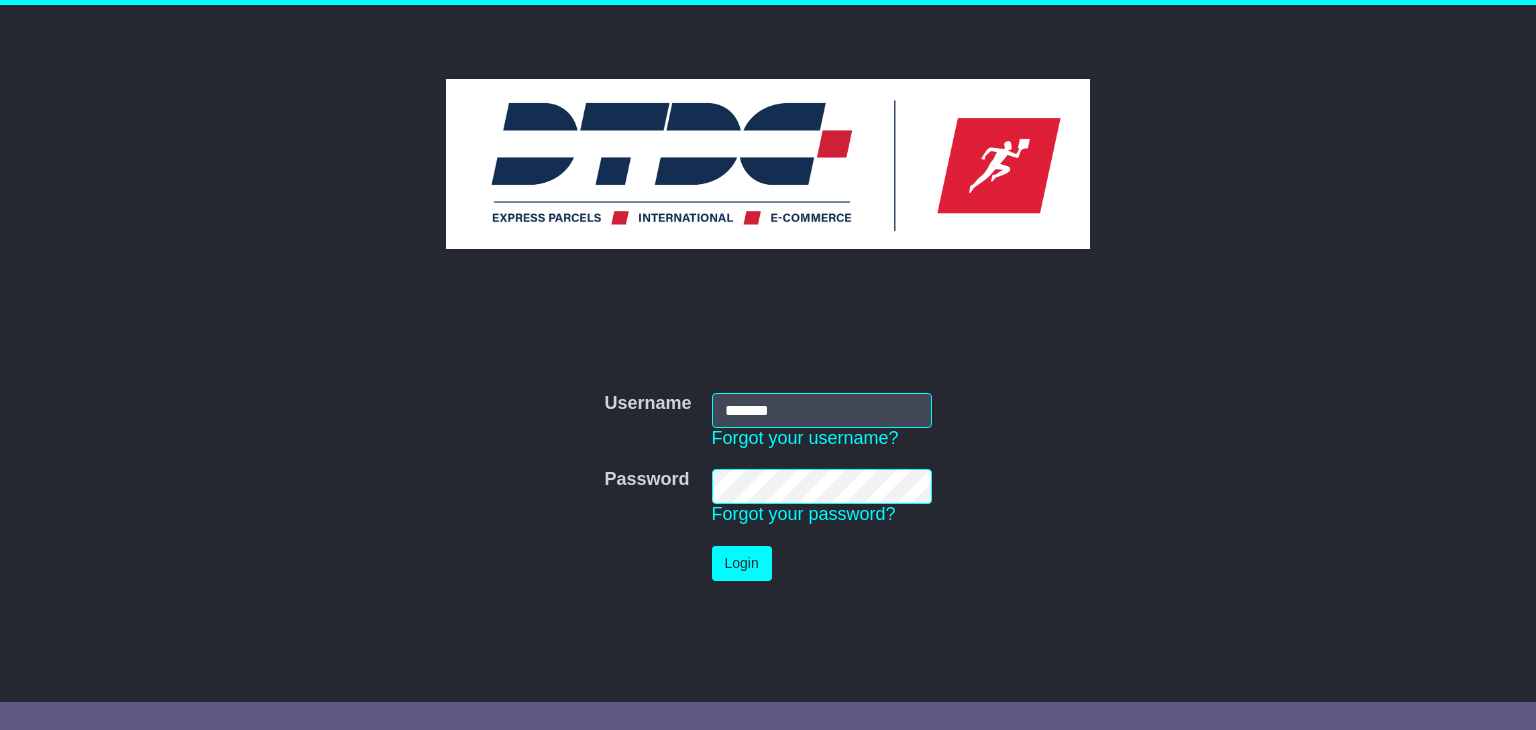 click on "Login" at bounding box center [822, 563] 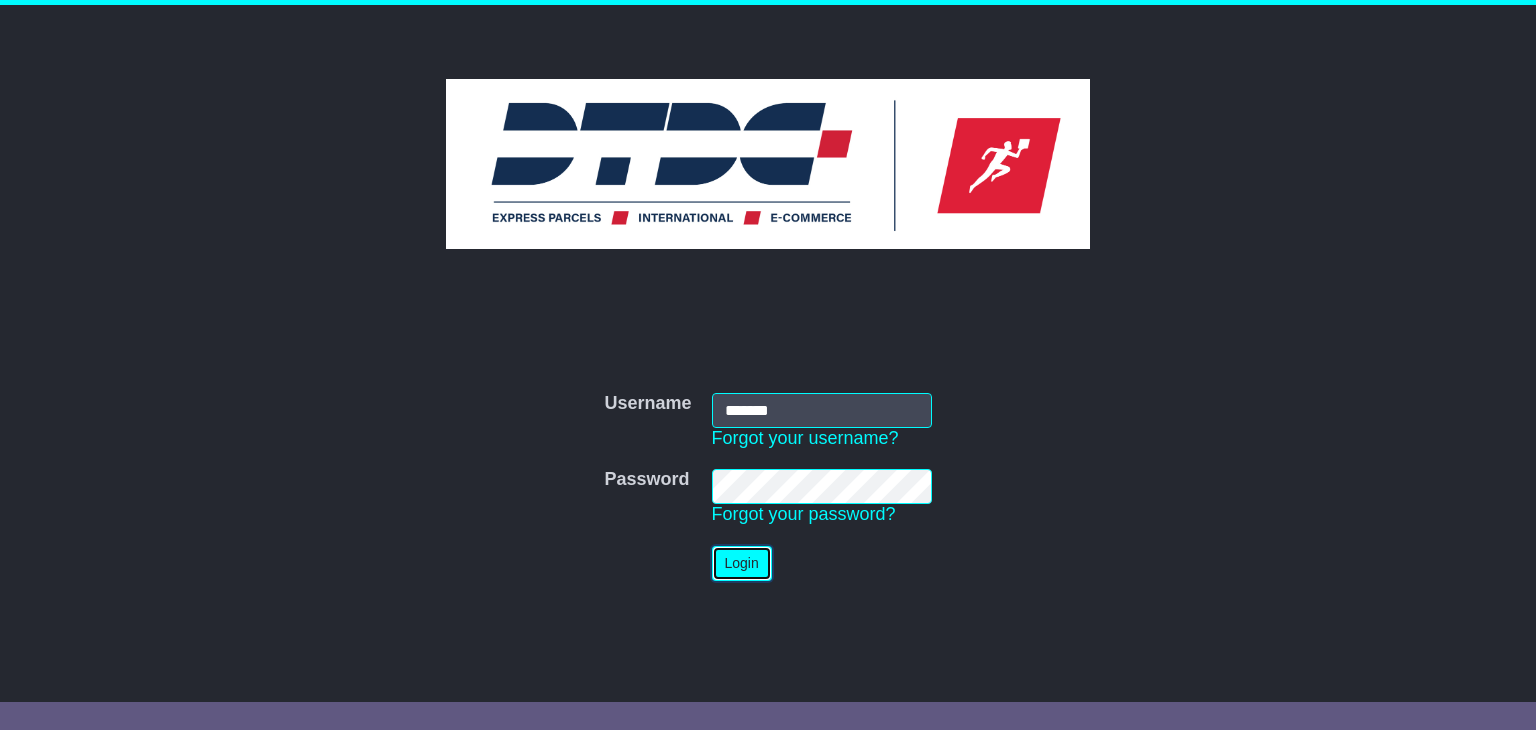 click on "Login" at bounding box center [742, 563] 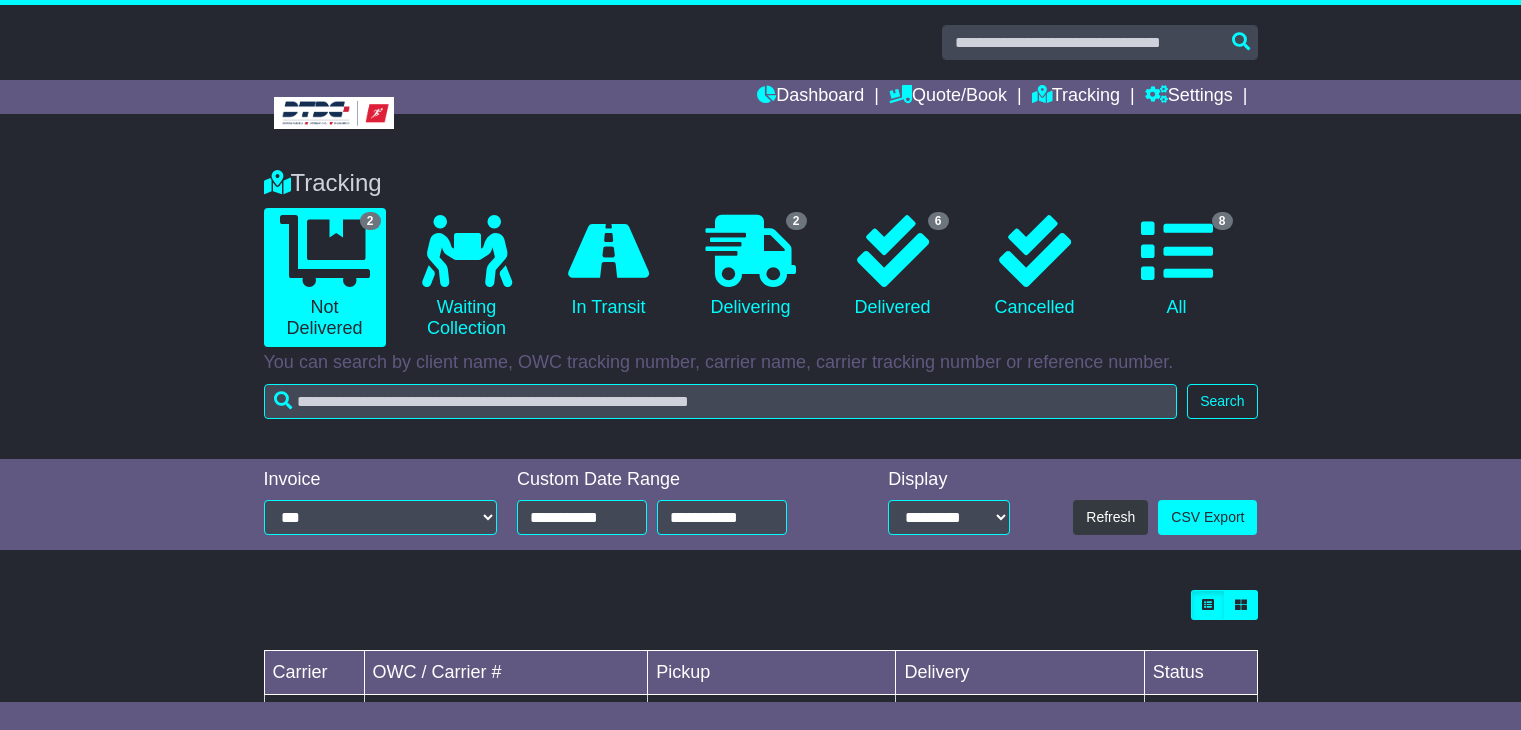 scroll, scrollTop: 0, scrollLeft: 0, axis: both 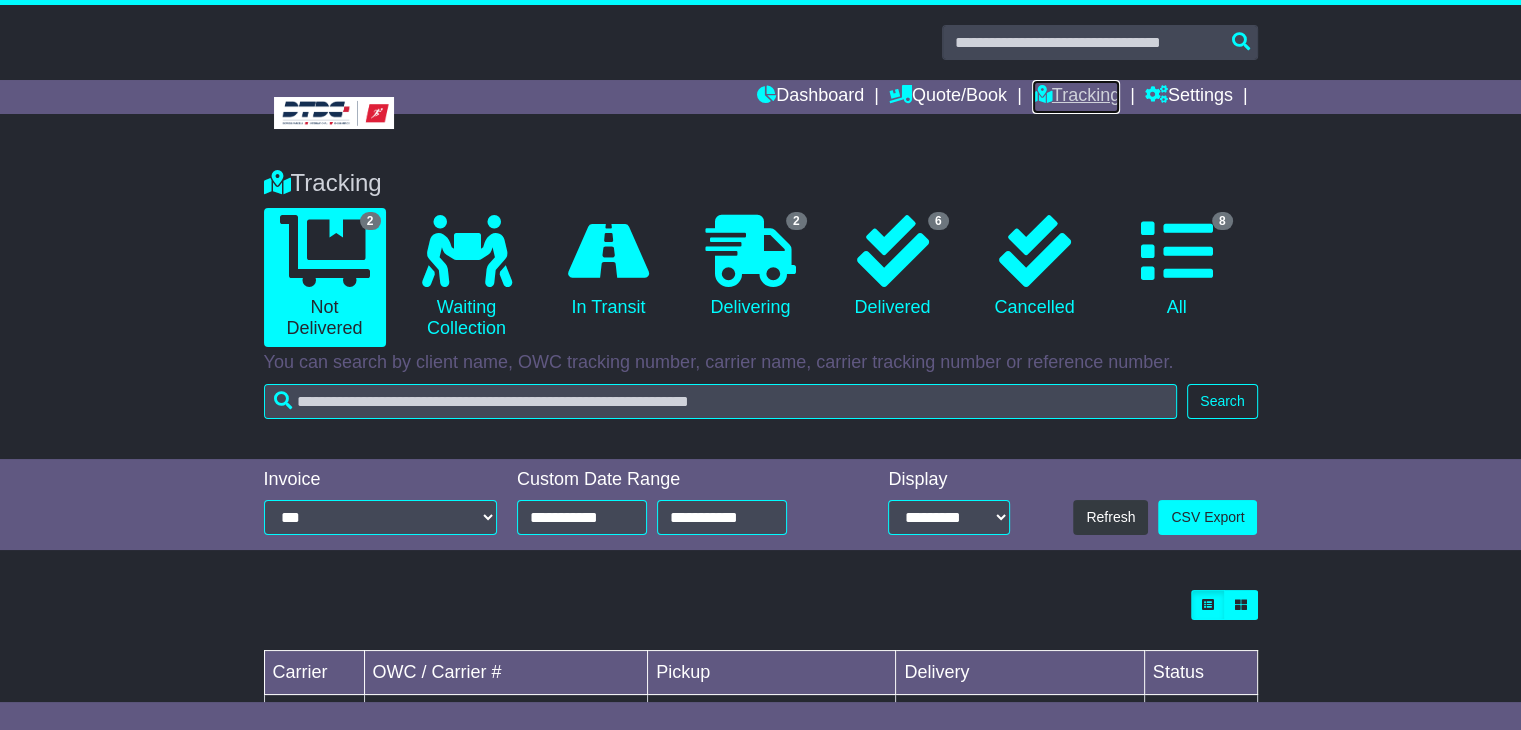 click on "Tracking" at bounding box center [1076, 97] 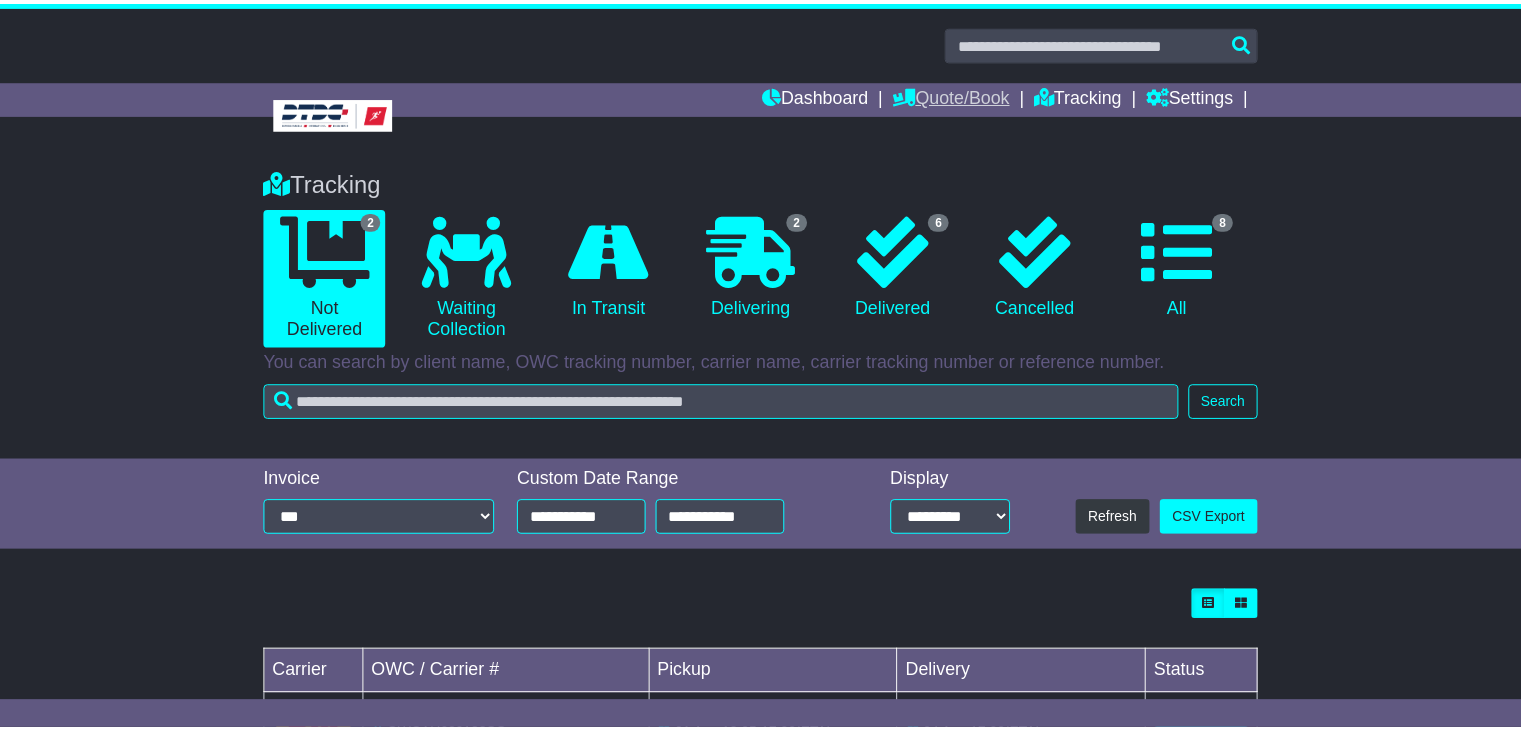 scroll, scrollTop: 0, scrollLeft: 0, axis: both 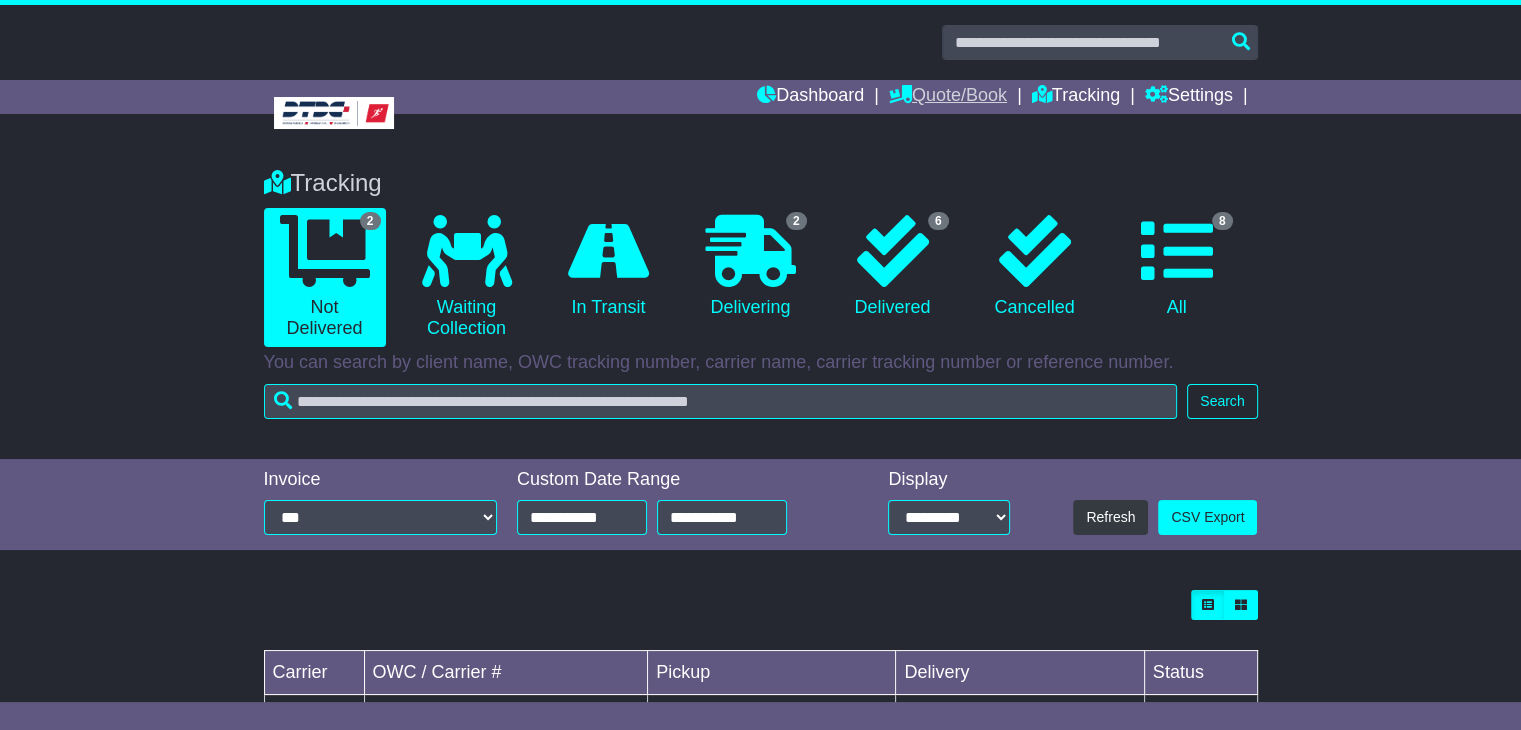 click on "Quote/Book" at bounding box center [948, 97] 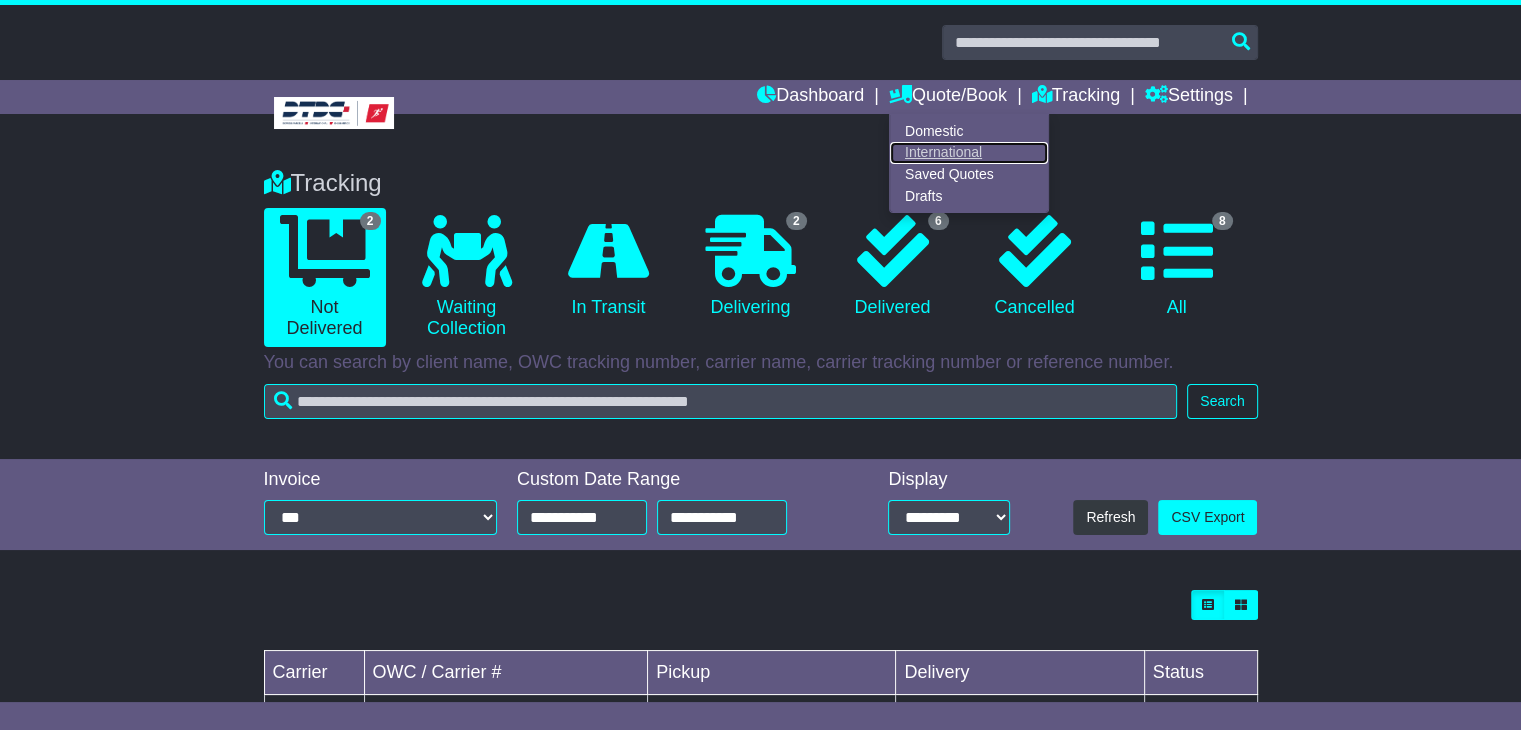 click on "International" at bounding box center [969, 153] 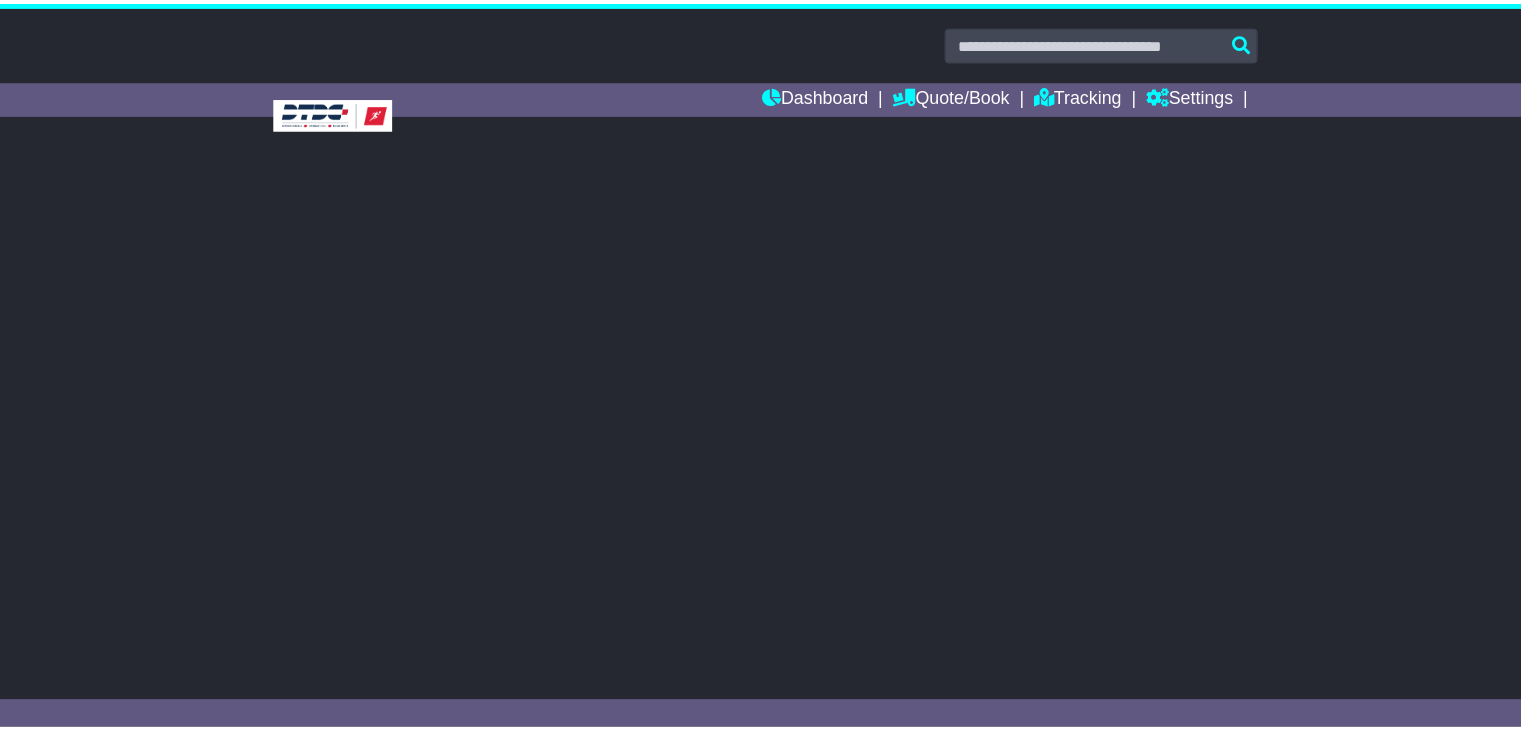 scroll, scrollTop: 0, scrollLeft: 0, axis: both 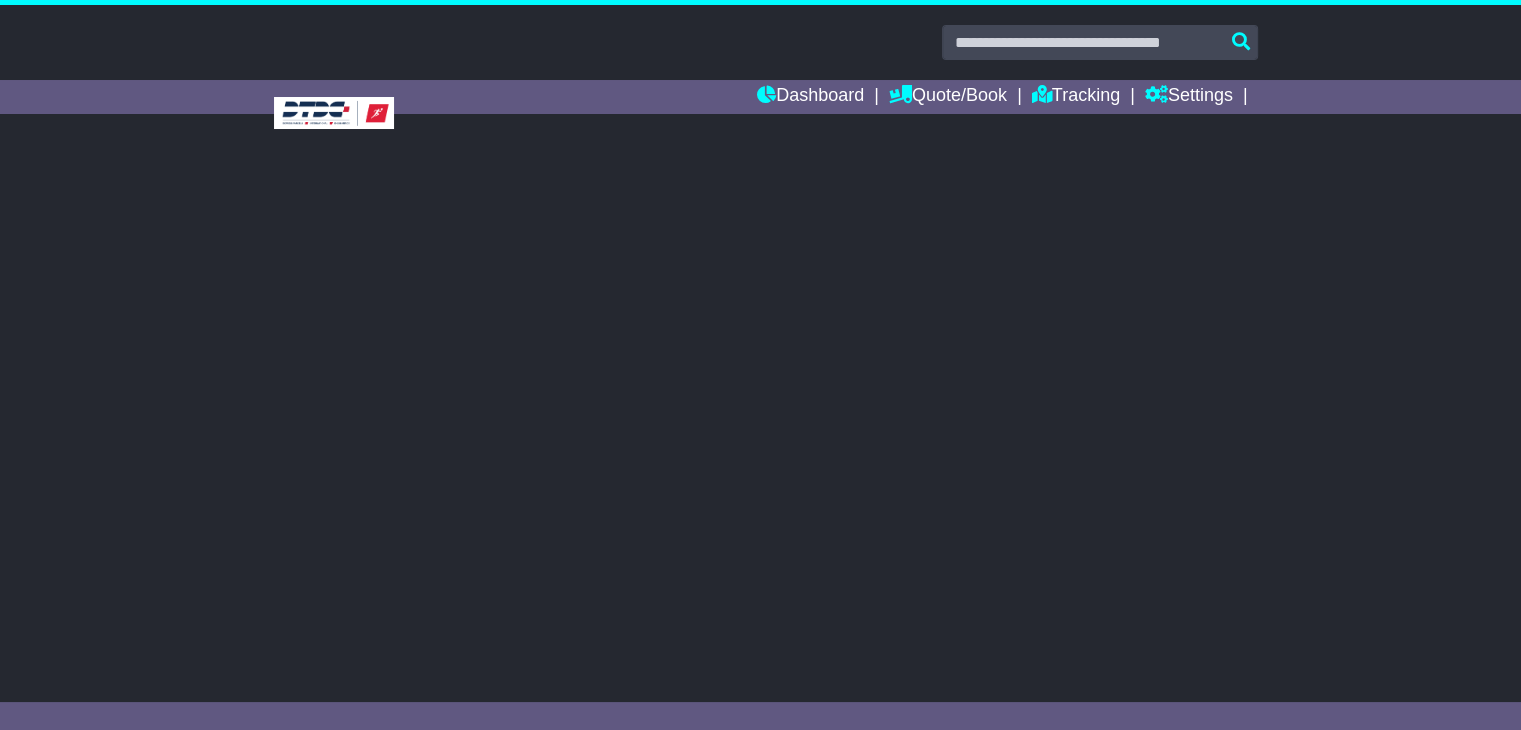 select on "**" 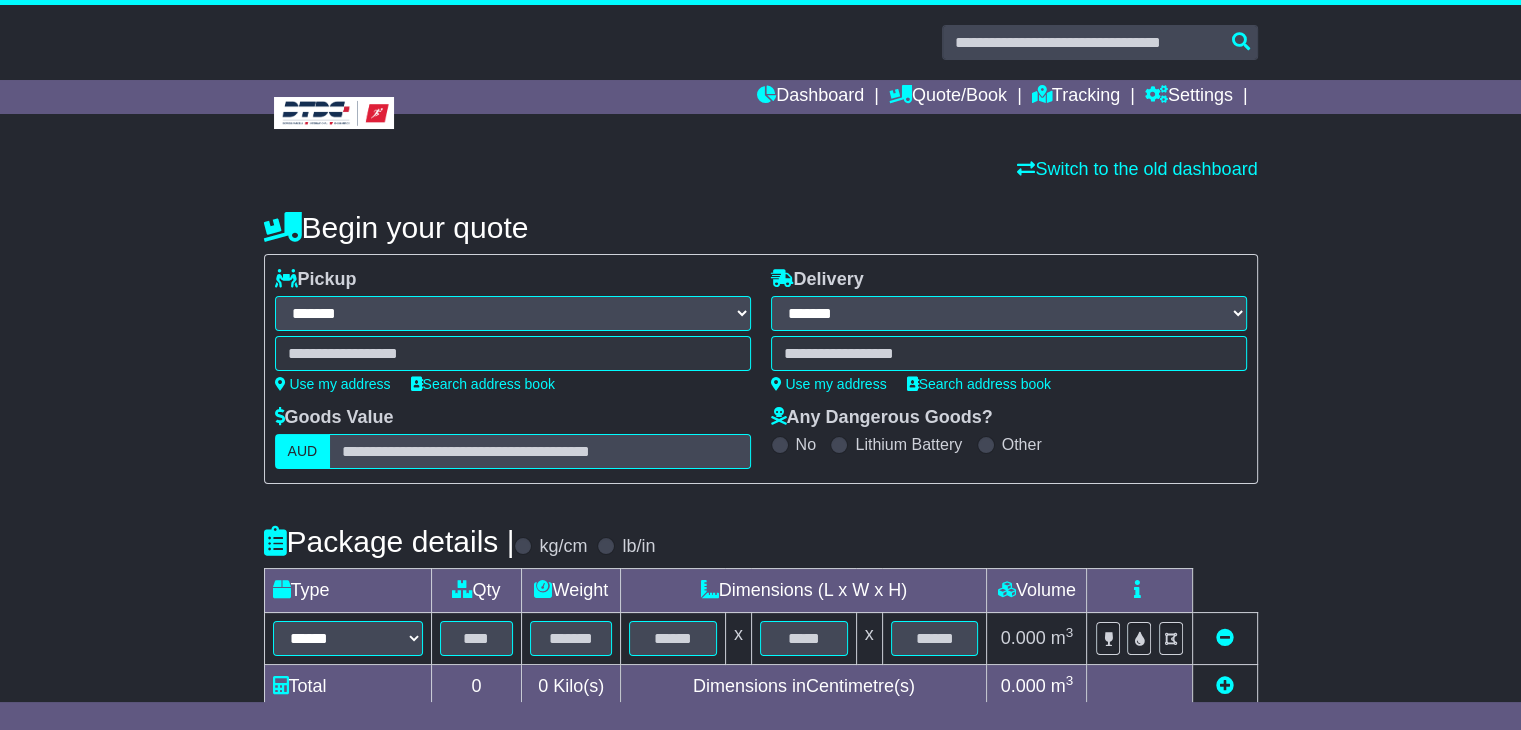 scroll, scrollTop: 0, scrollLeft: 0, axis: both 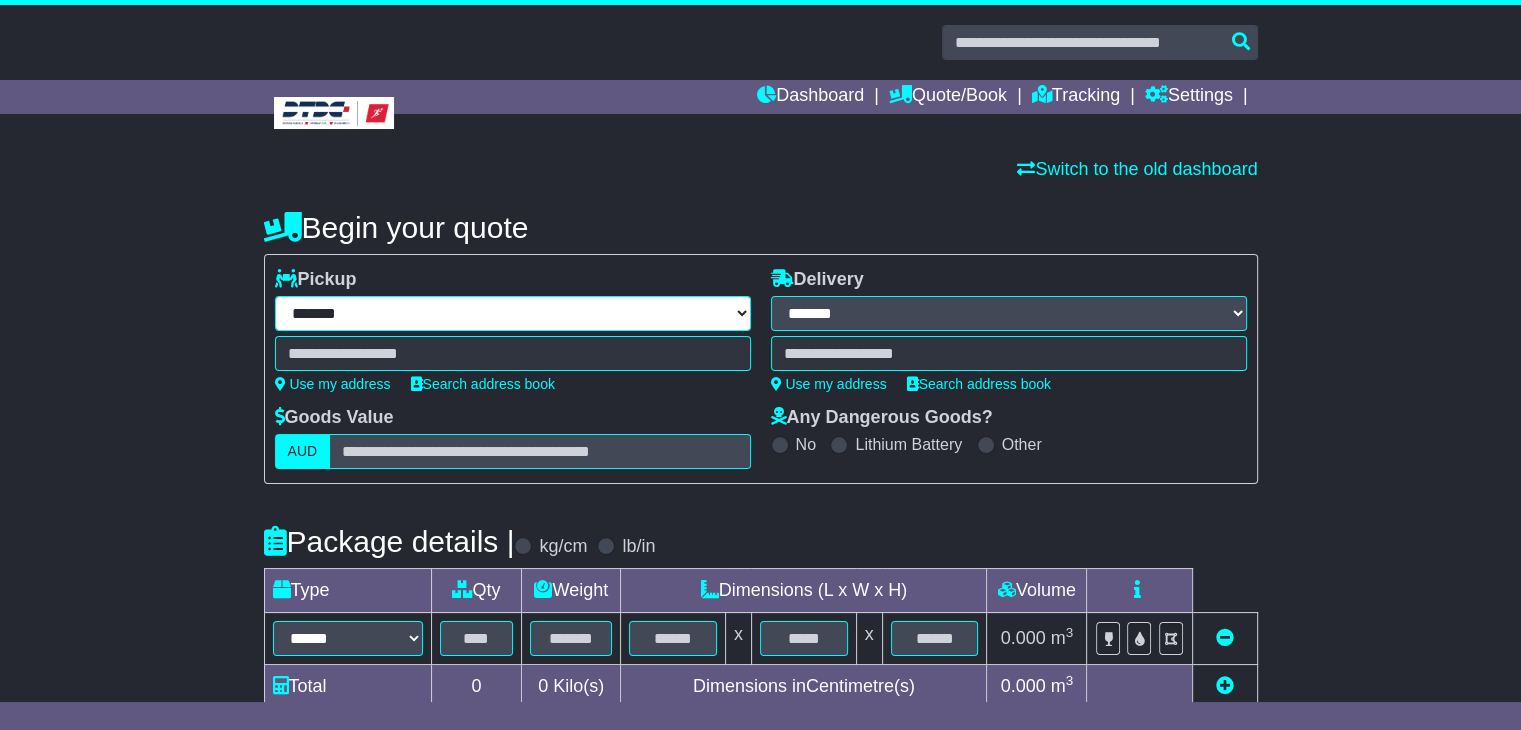 click on "**********" at bounding box center [513, 313] 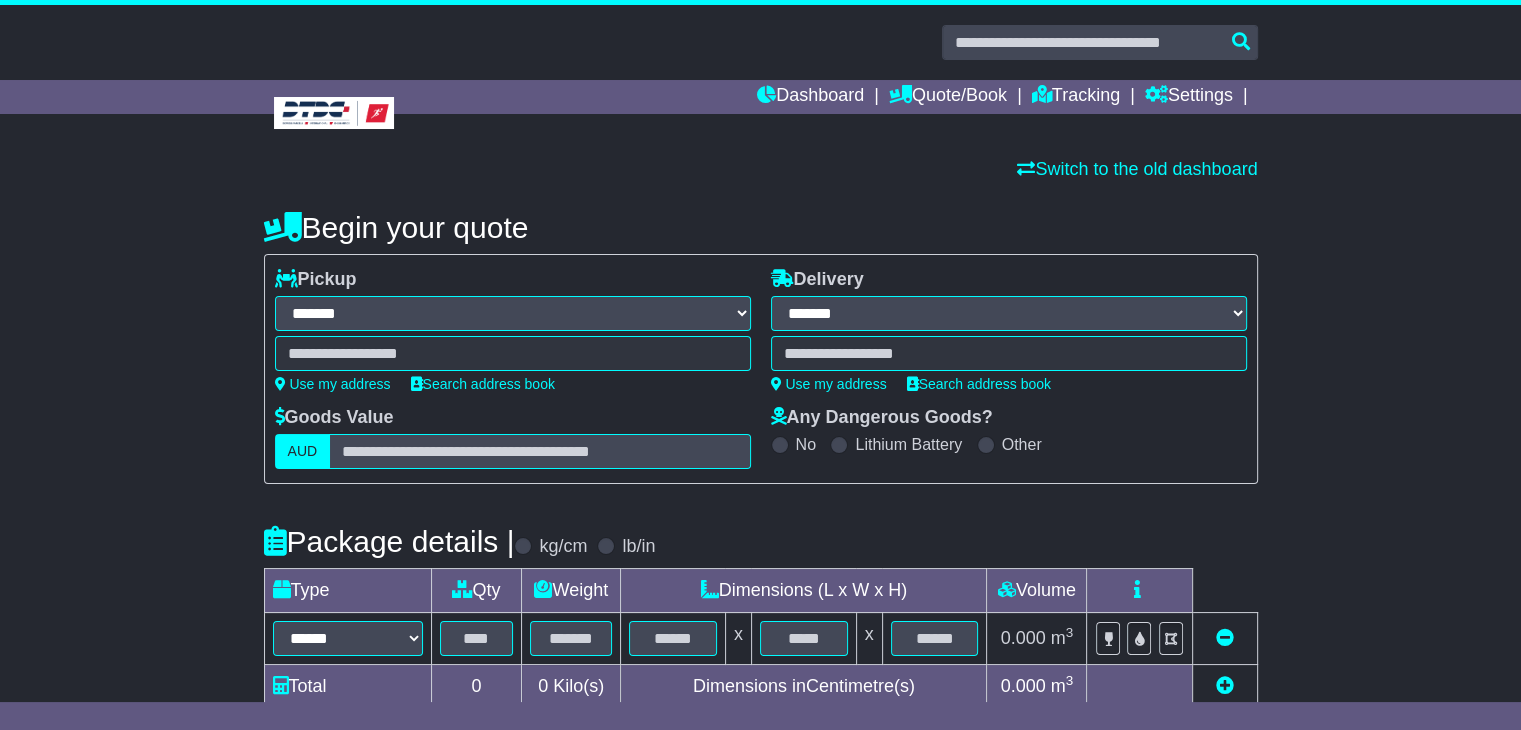 click on "**********" at bounding box center [513, 313] 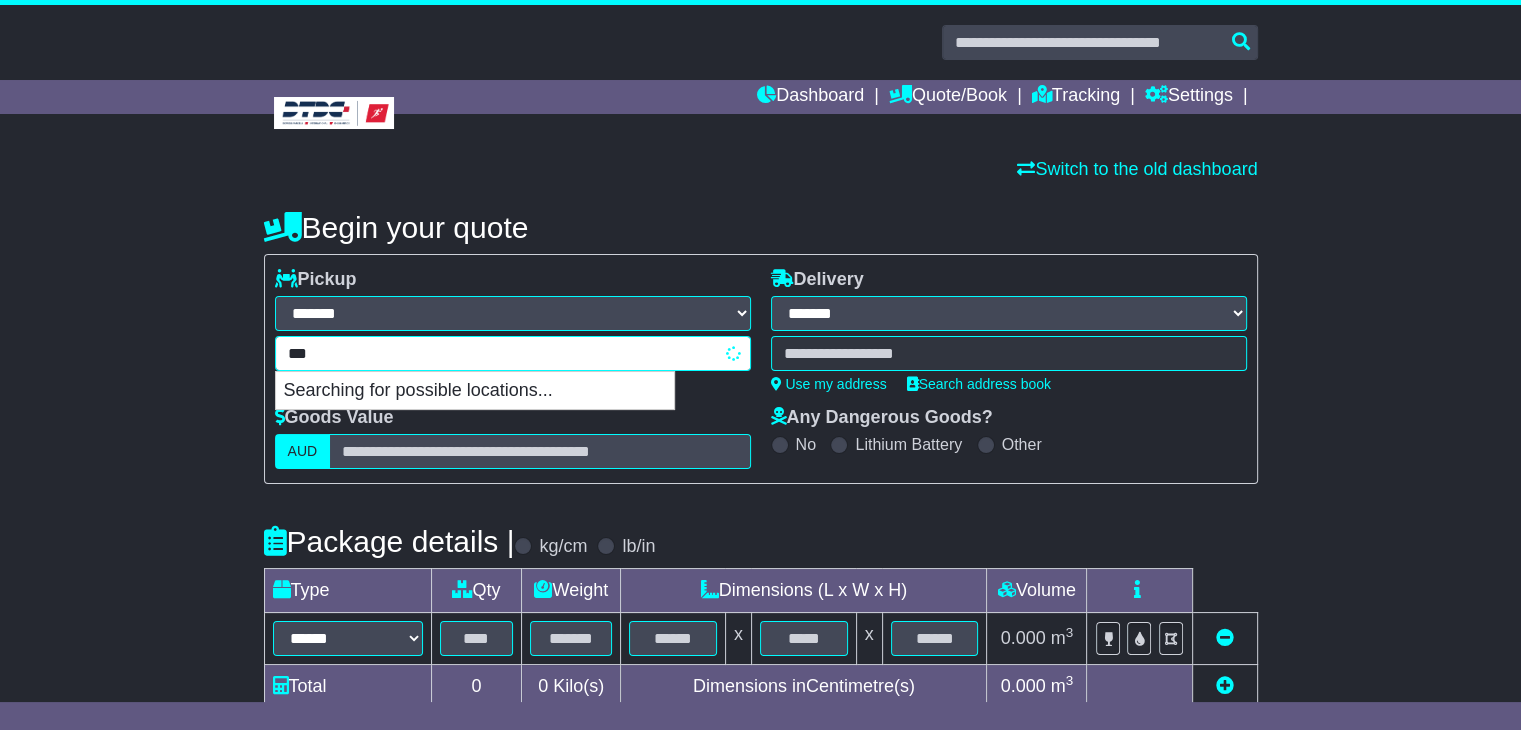 type on "****" 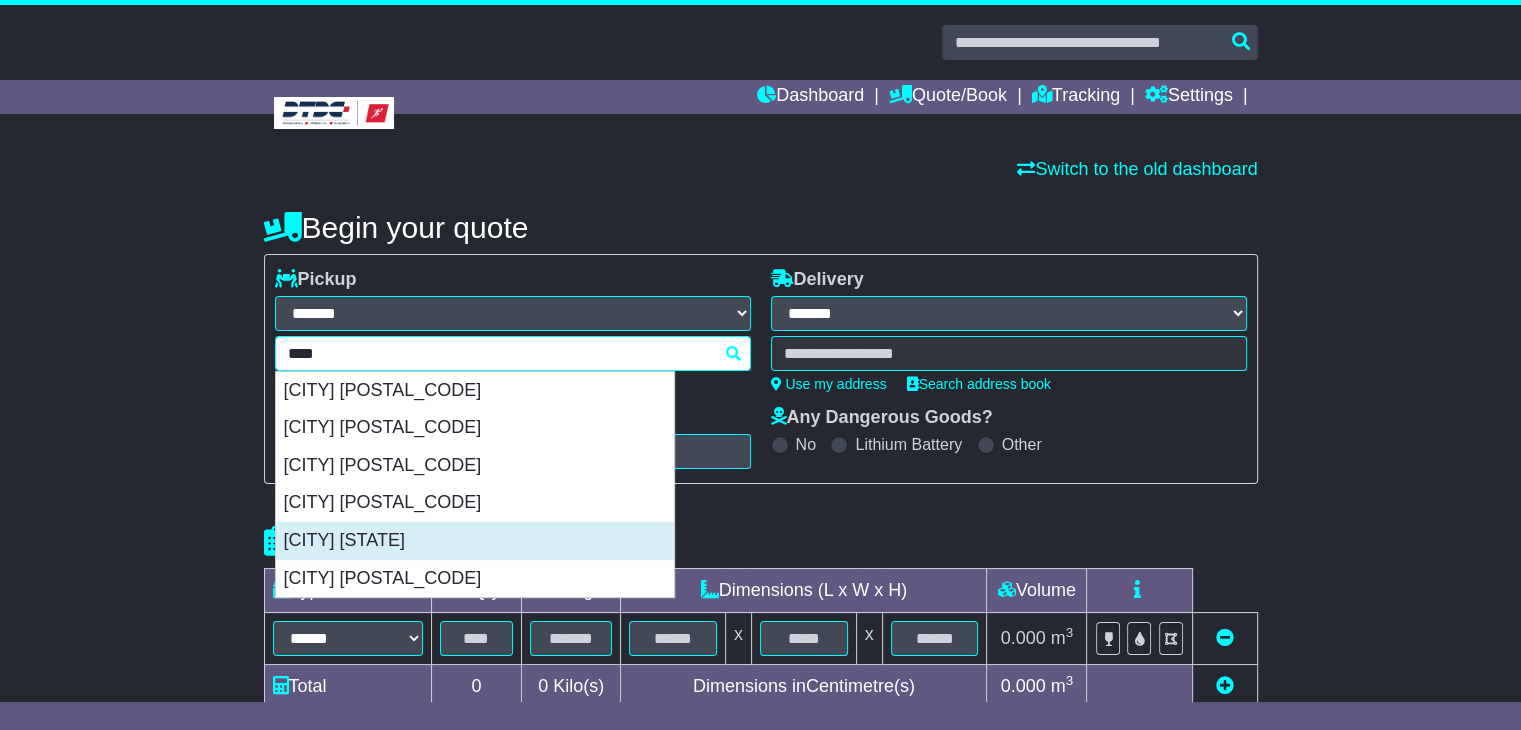 click on "DANDENONG SOUTH 3175" at bounding box center (475, 541) 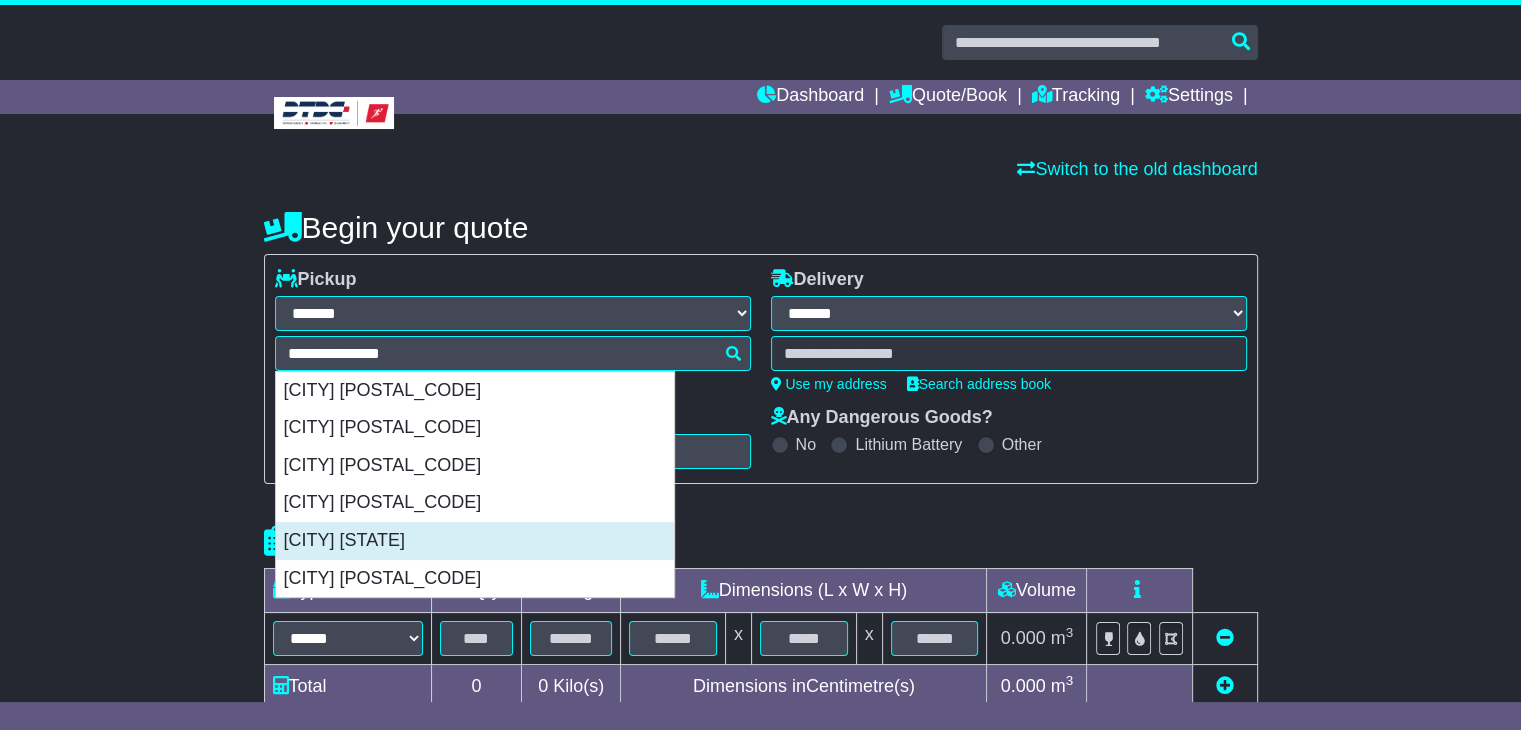type on "**********" 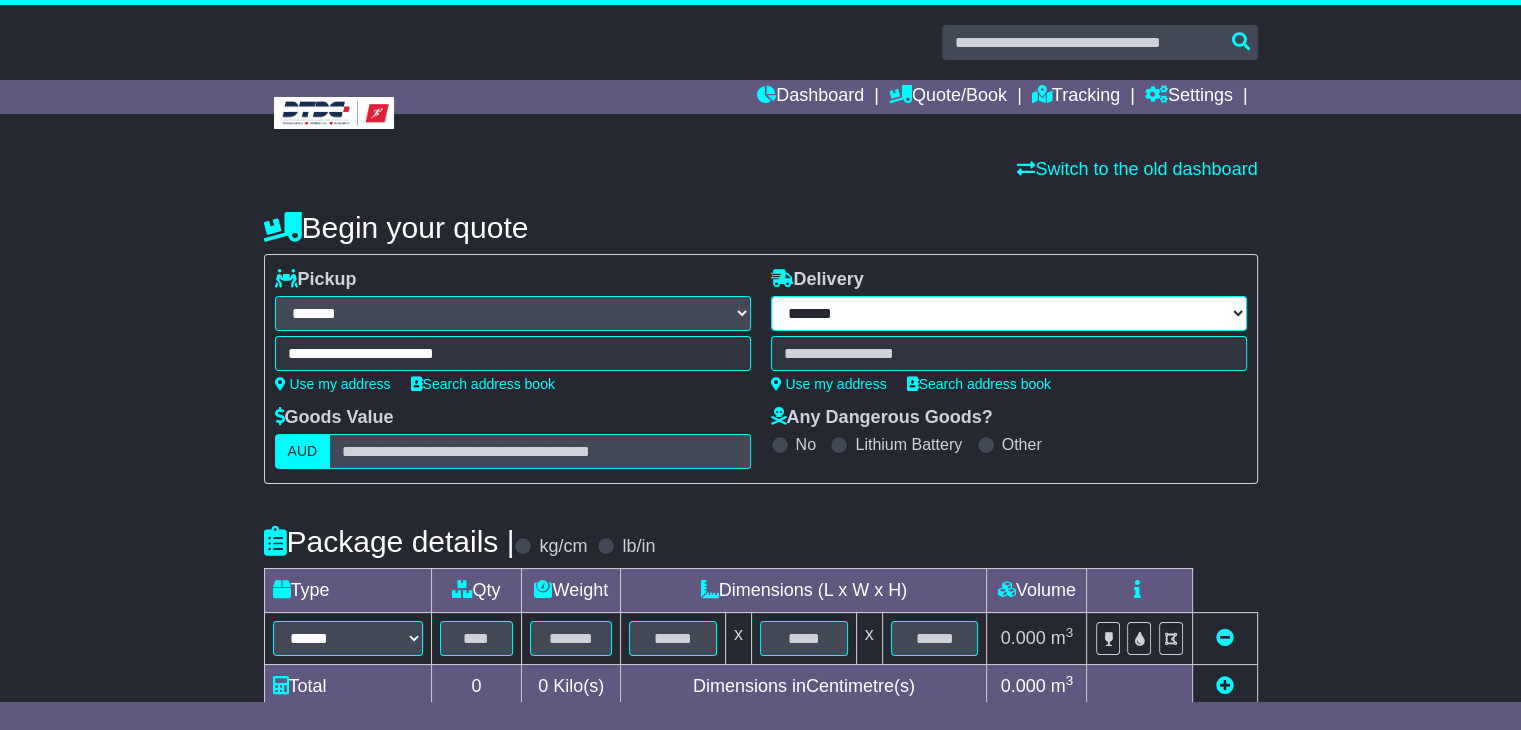 click on "**********" at bounding box center (1009, 313) 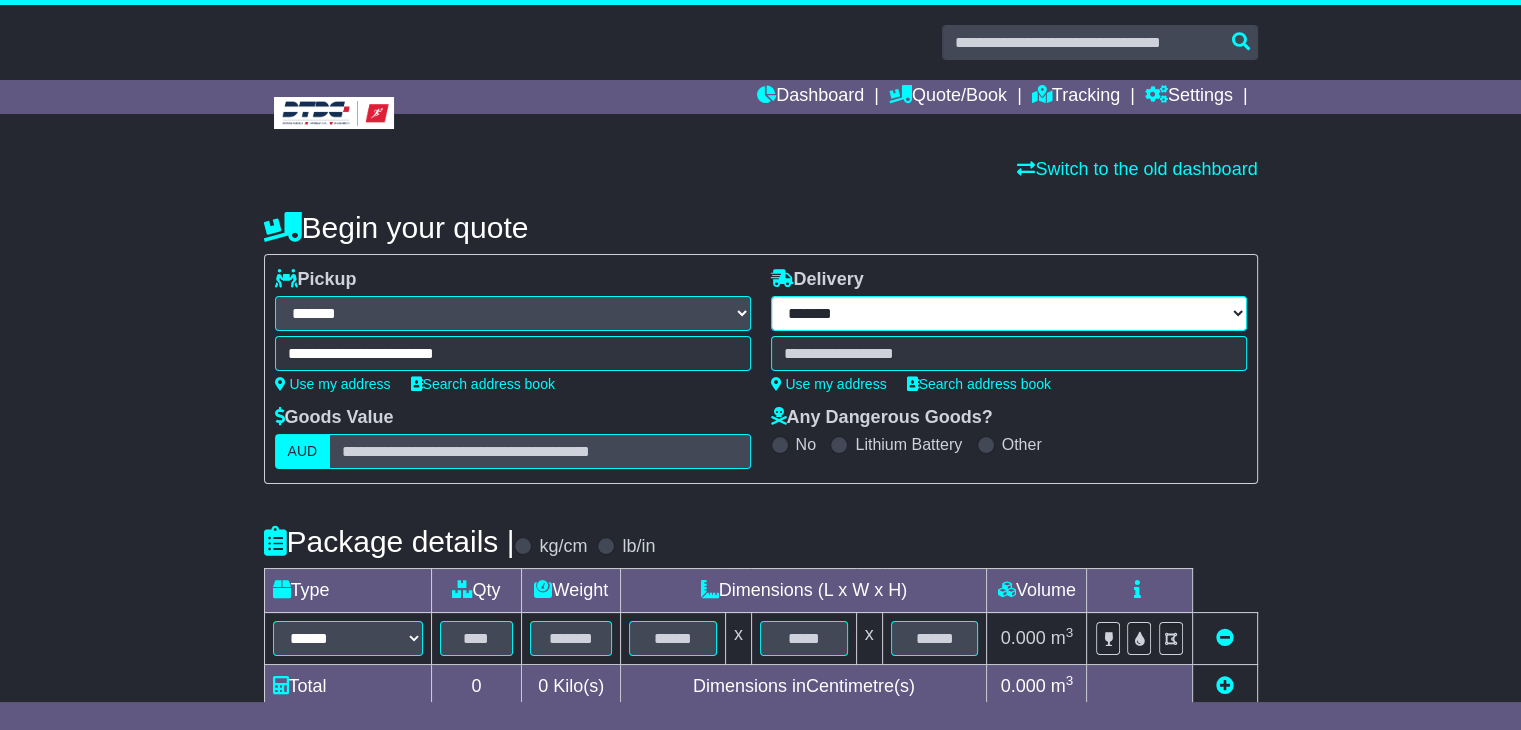 select on "***" 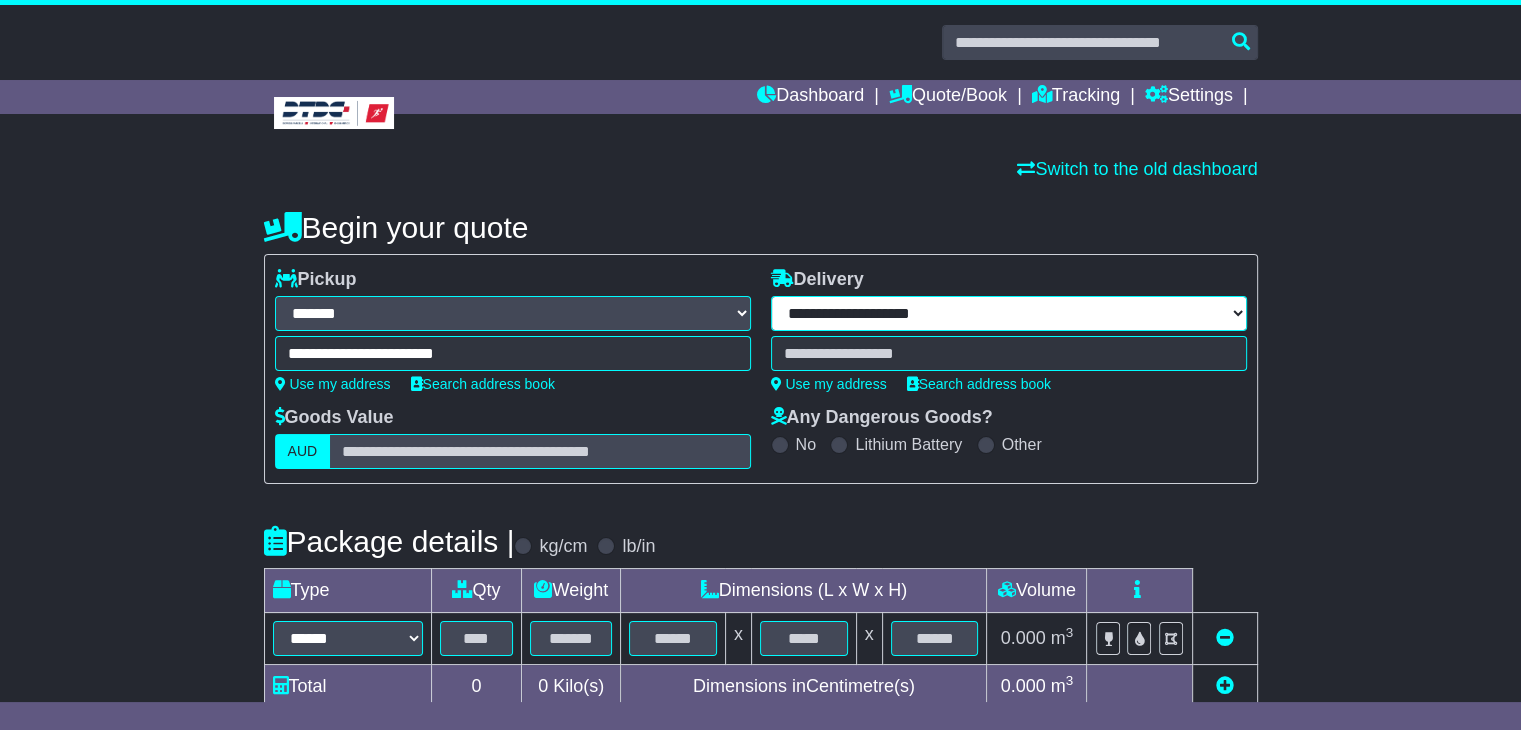 click on "**********" at bounding box center (1009, 313) 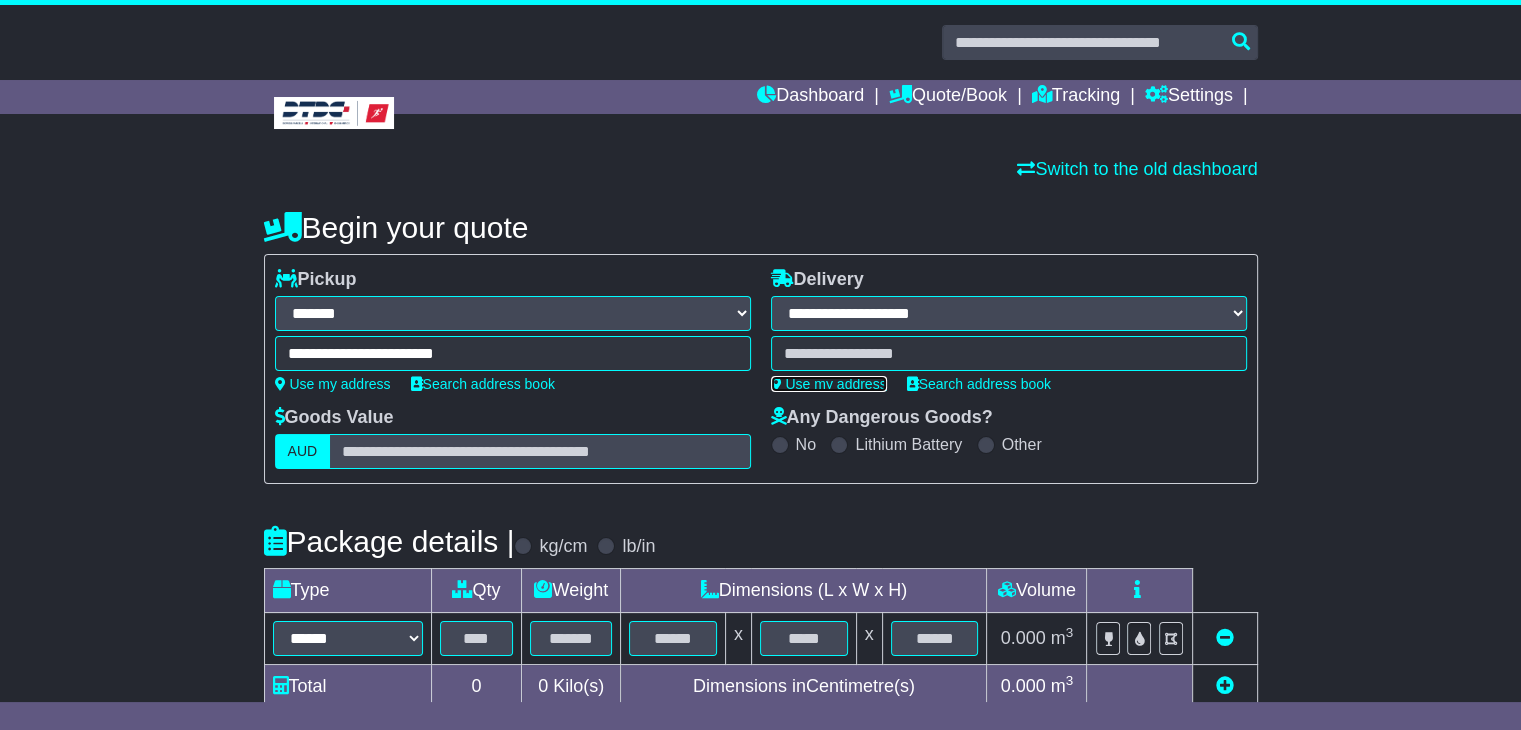 click on "Use my address" at bounding box center (829, 384) 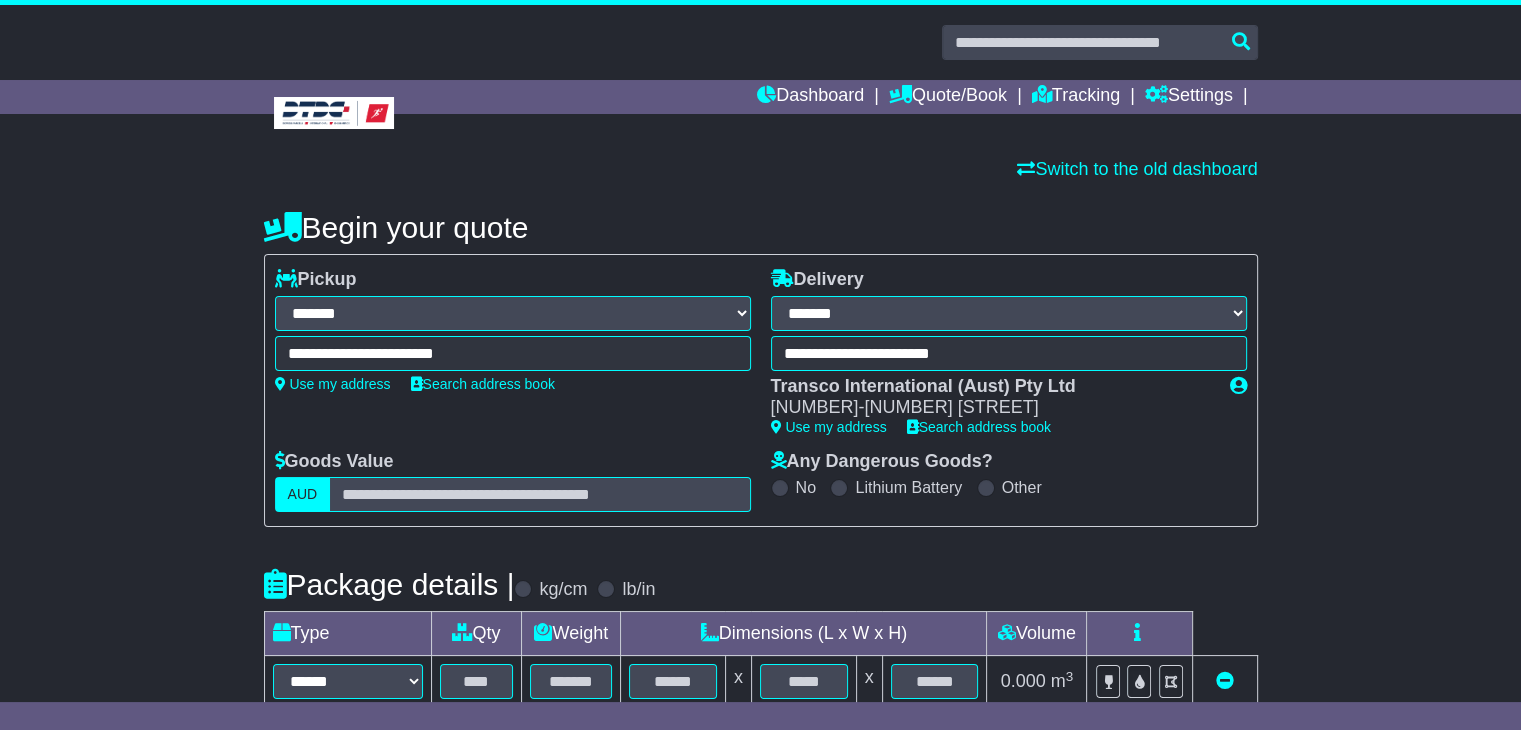 click on "**********" at bounding box center (1009, 313) 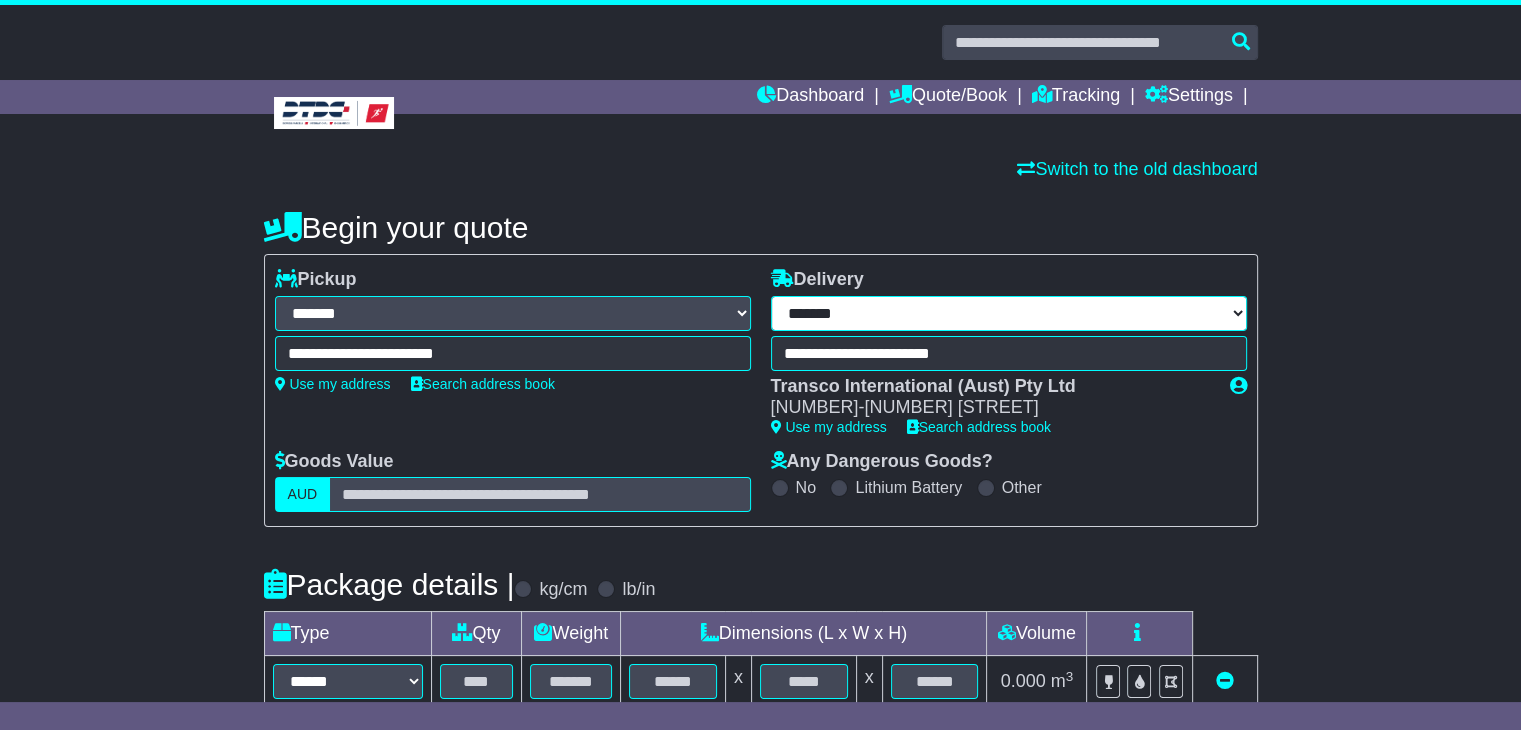 click on "**********" at bounding box center (1009, 313) 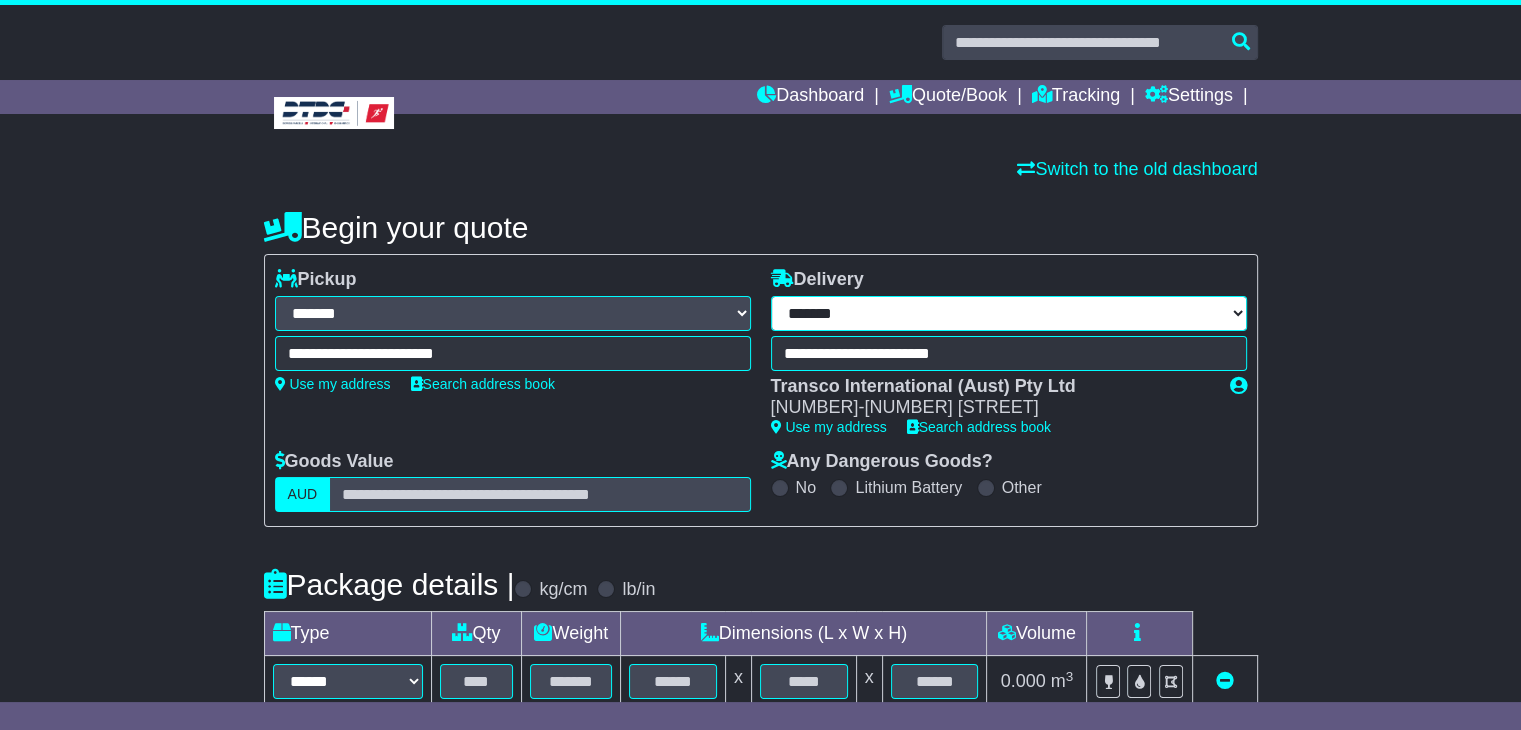 select on "***" 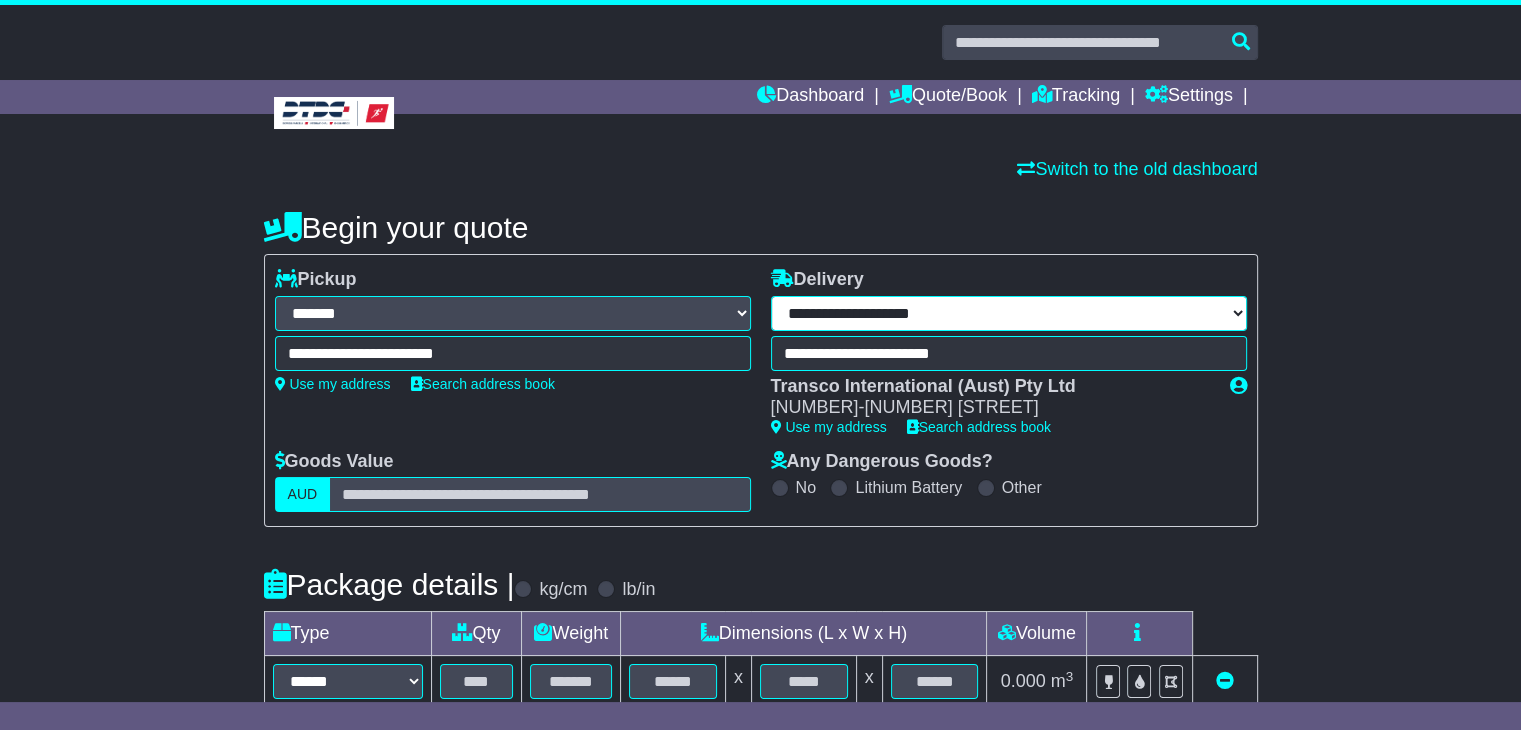 click on "**********" at bounding box center (1009, 313) 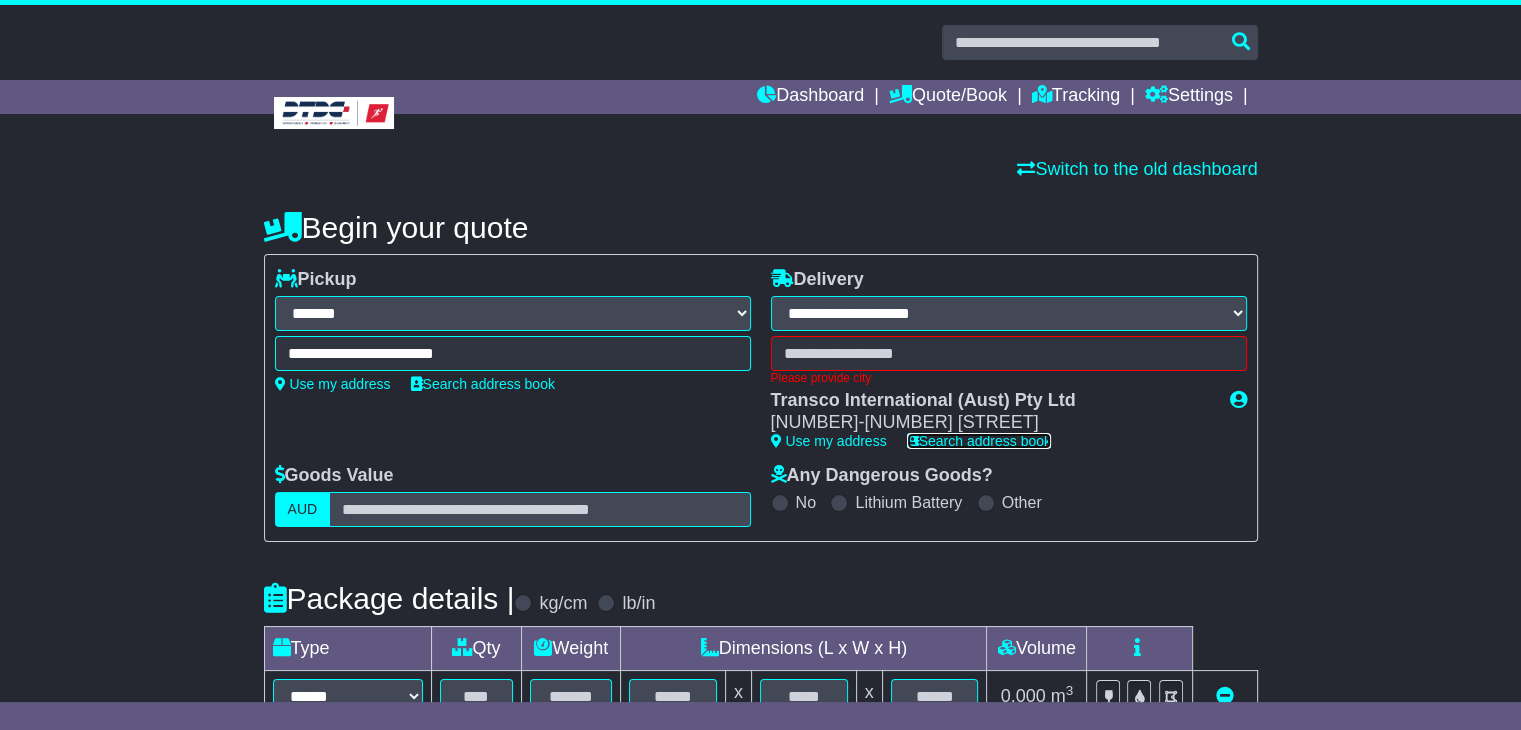 click on "Search address book" at bounding box center (979, 441) 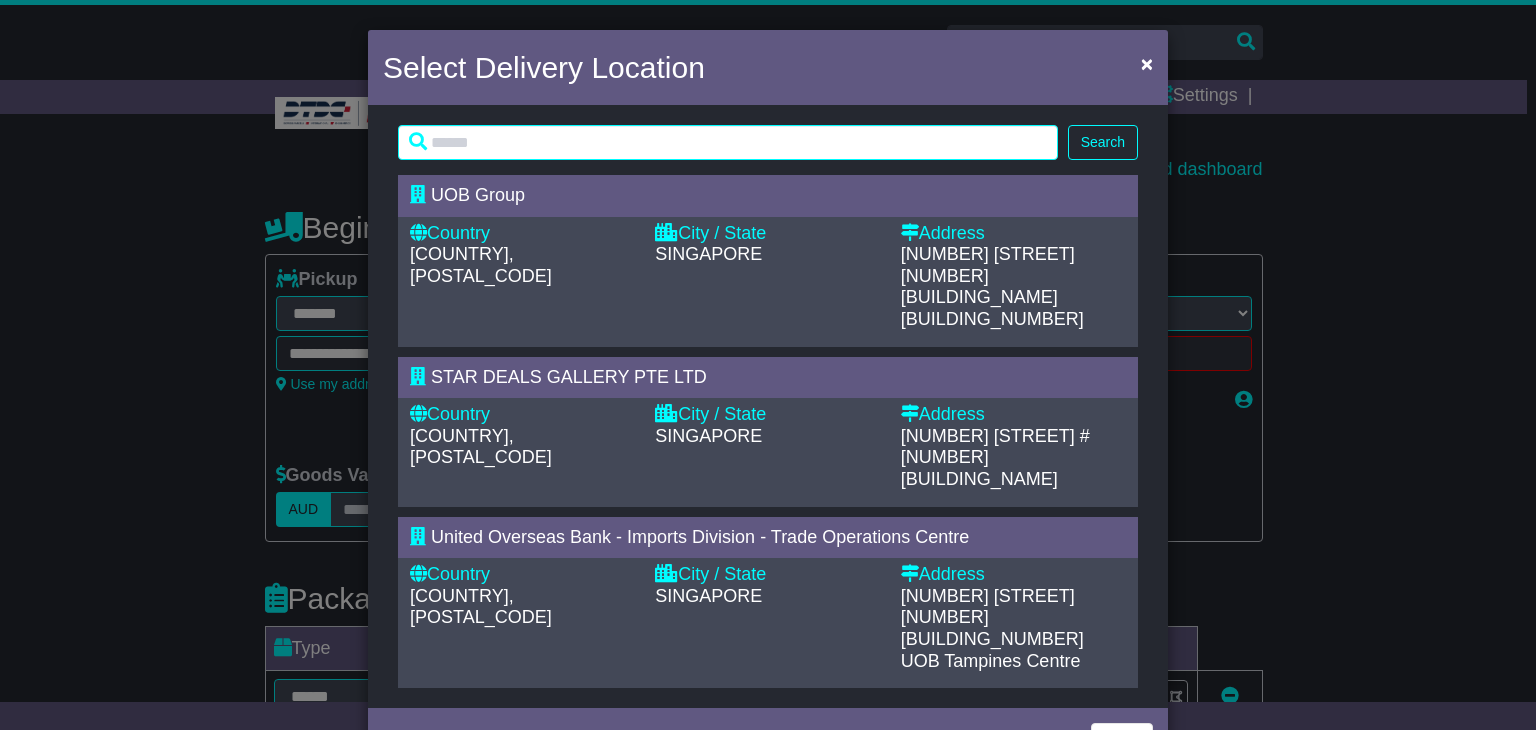 click on "SINGAPORE" at bounding box center [708, 254] 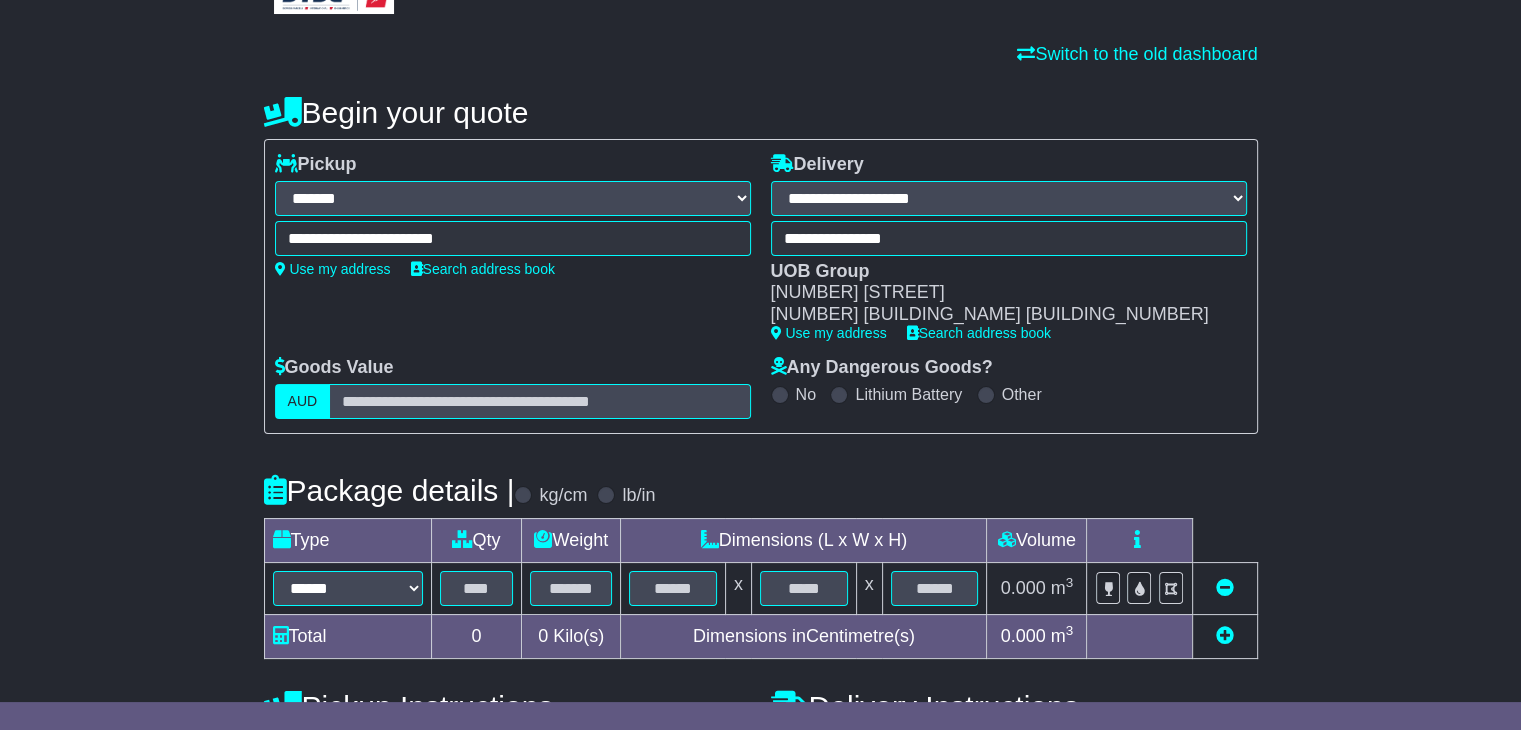 scroll, scrollTop: 123, scrollLeft: 0, axis: vertical 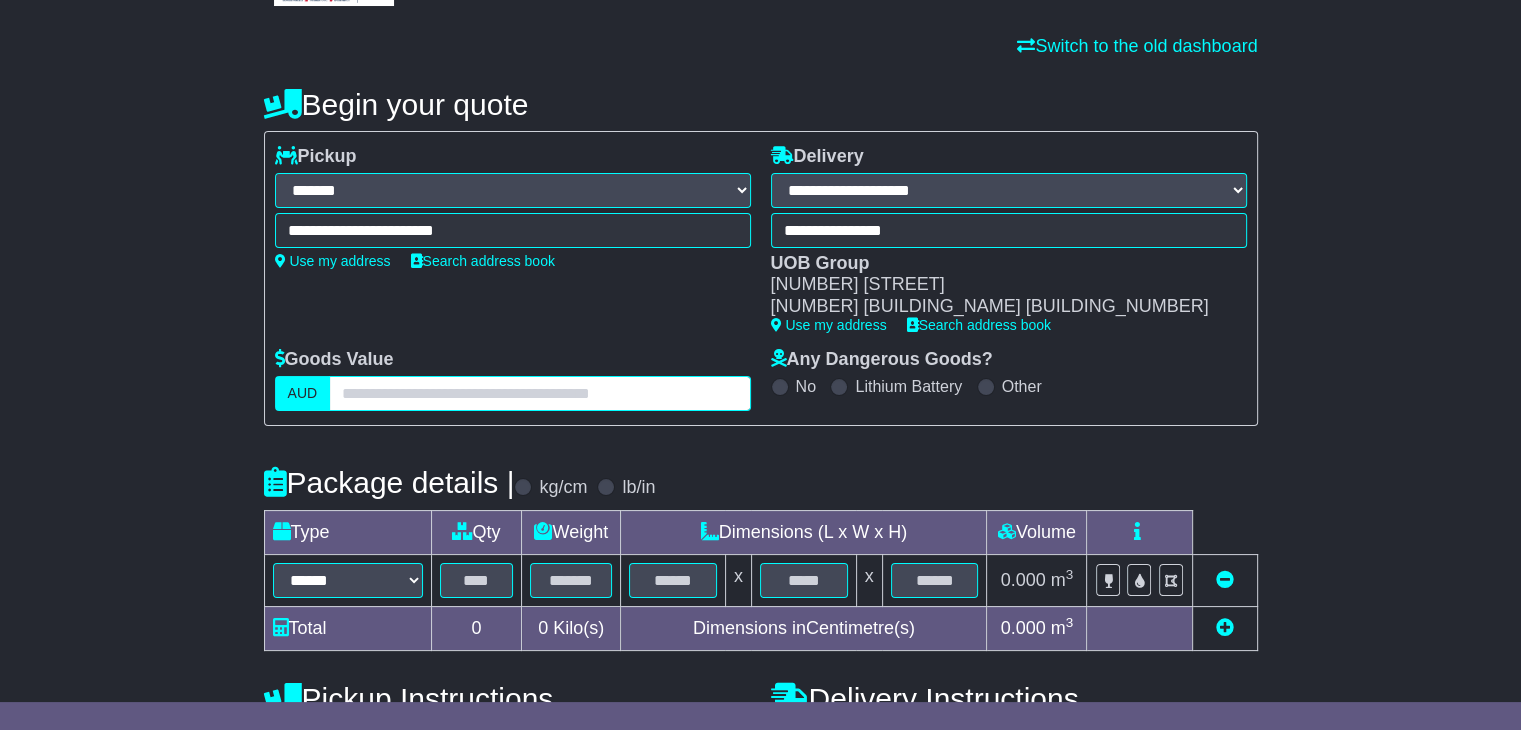 click at bounding box center [539, 393] 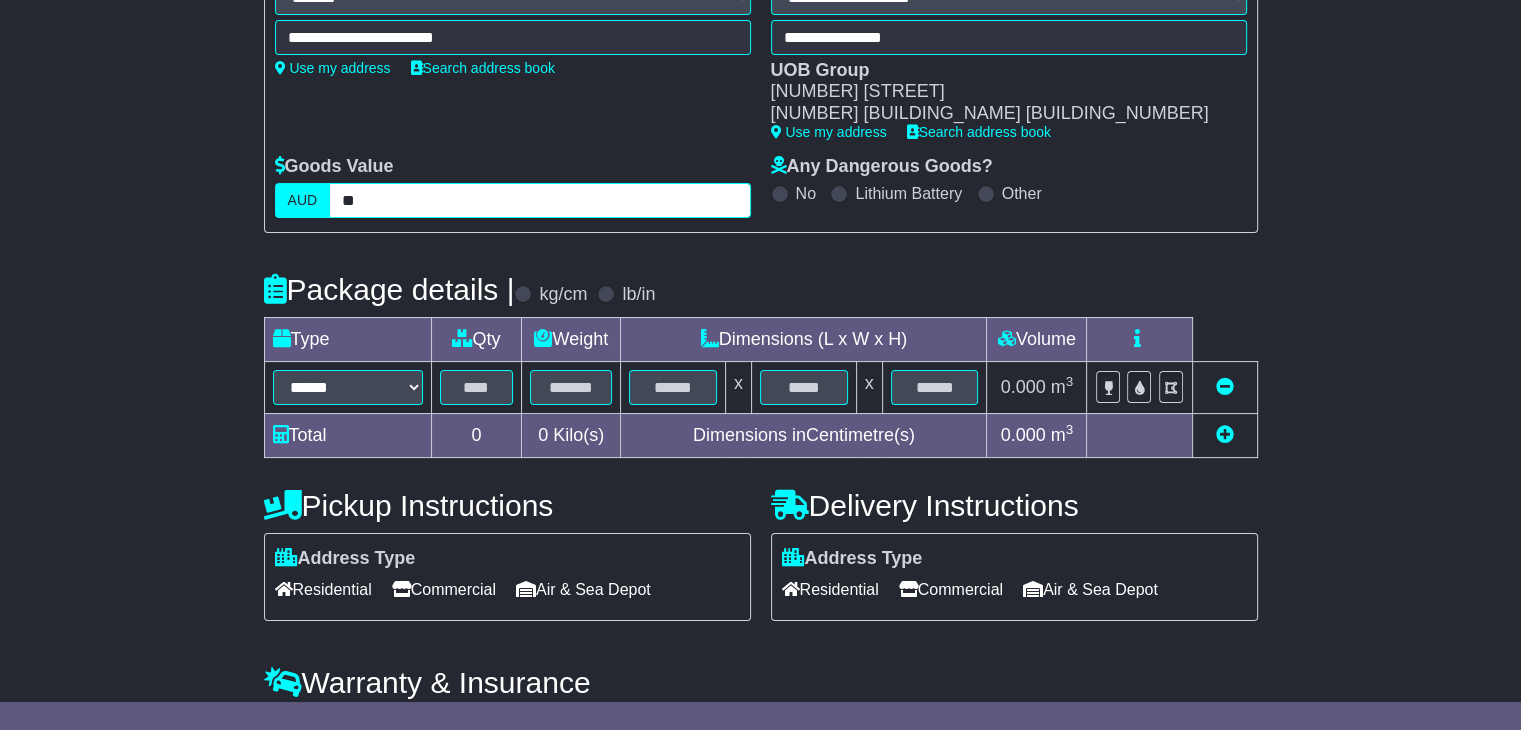 scroll, scrollTop: 323, scrollLeft: 0, axis: vertical 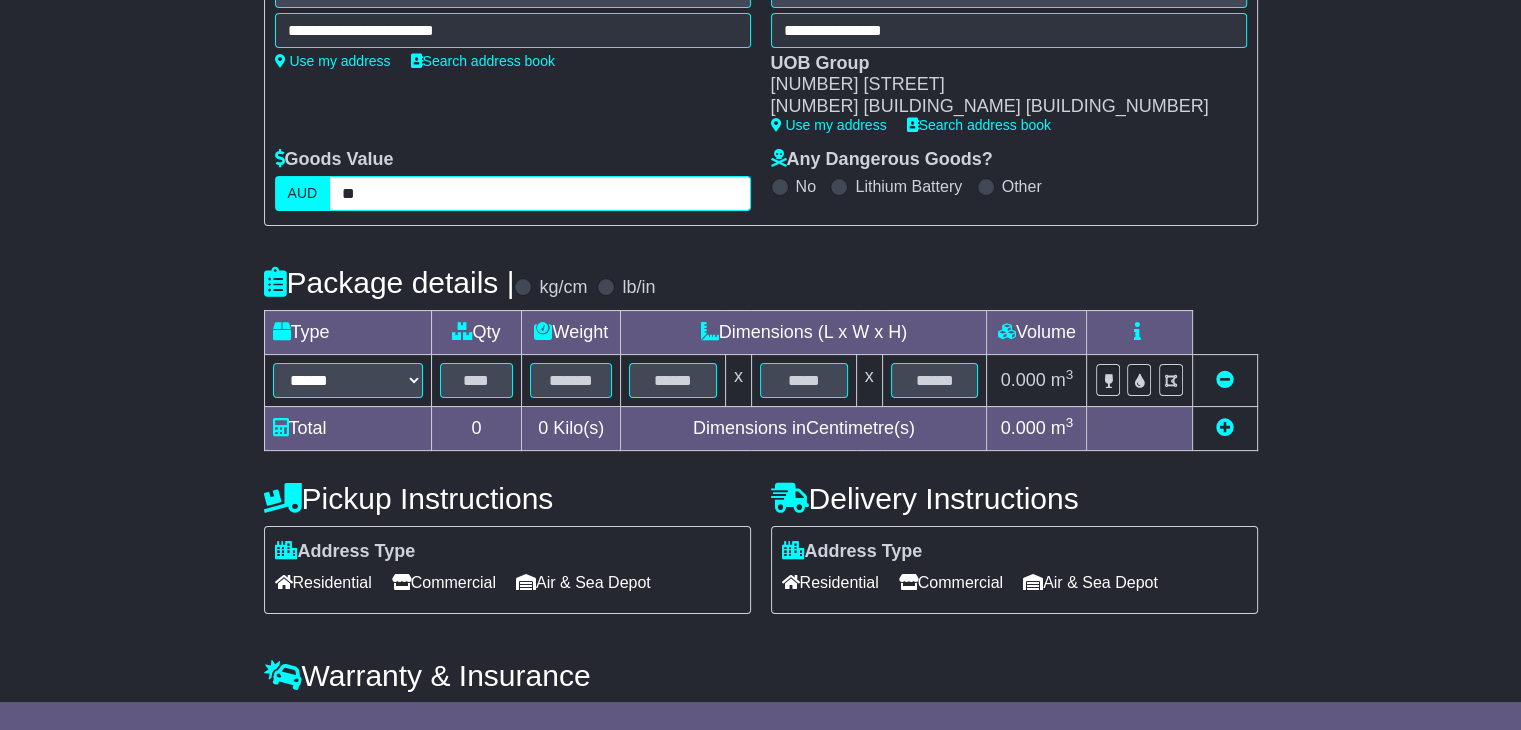 type on "**" 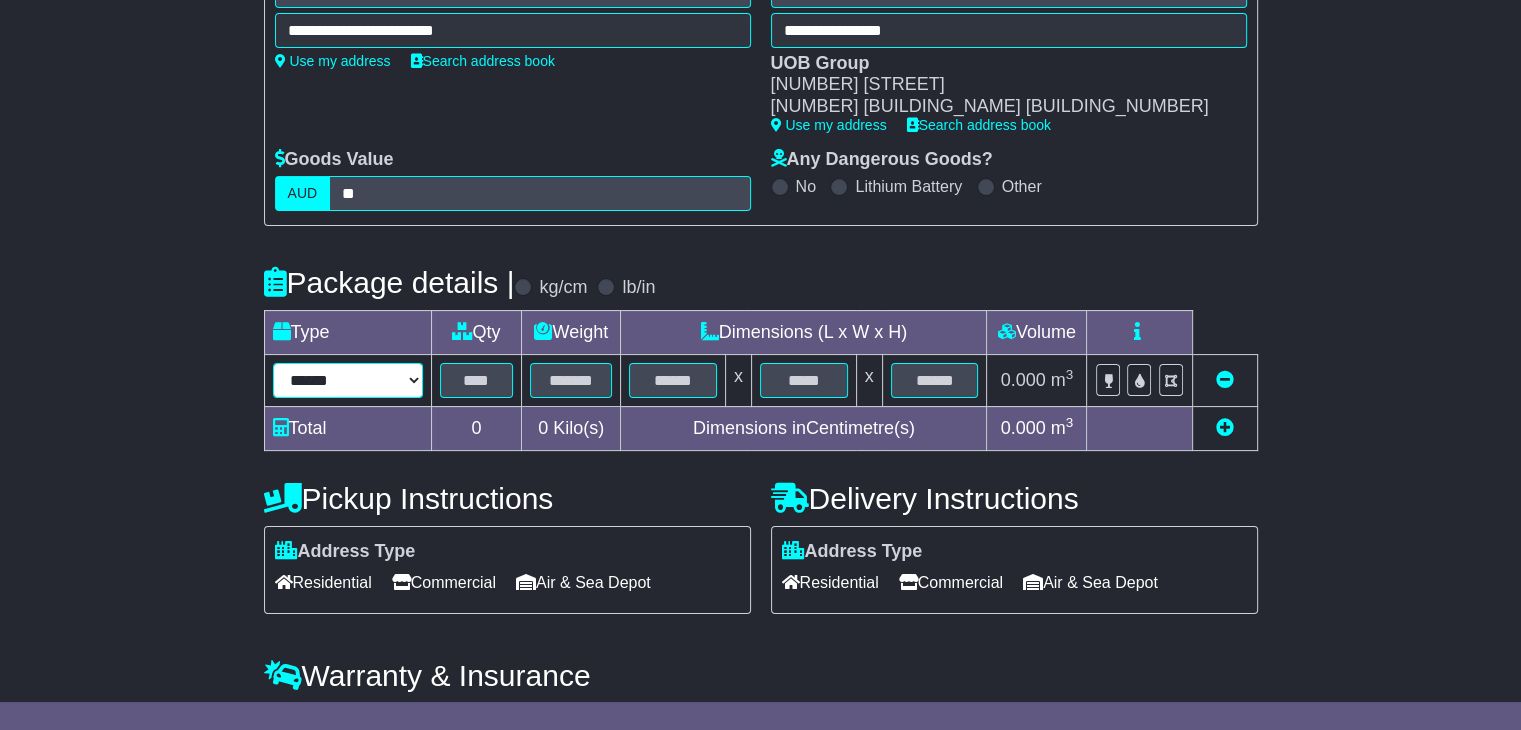 click on "****** ****** *** ******** ***** **** **** ****** *** *******" at bounding box center (348, 380) 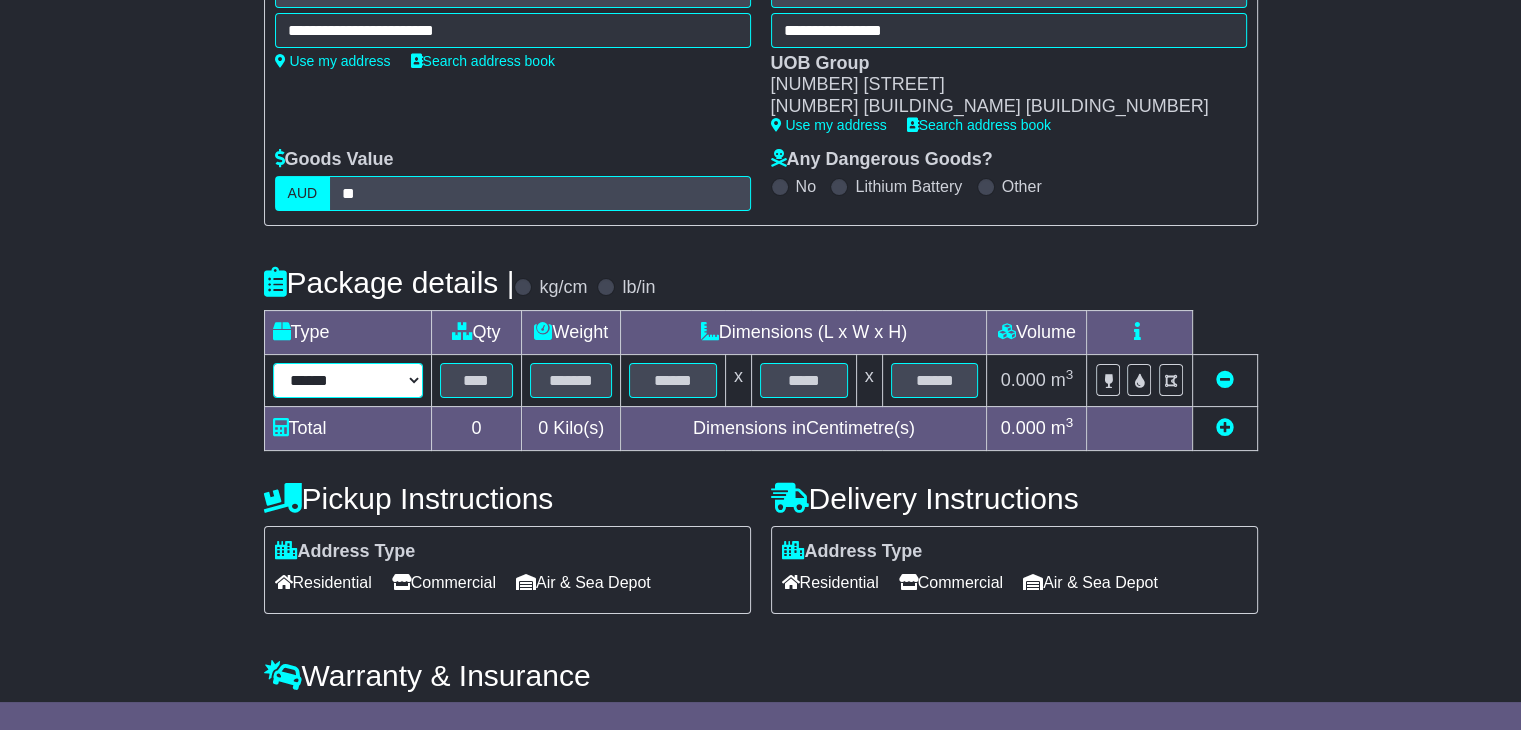 select on "***" 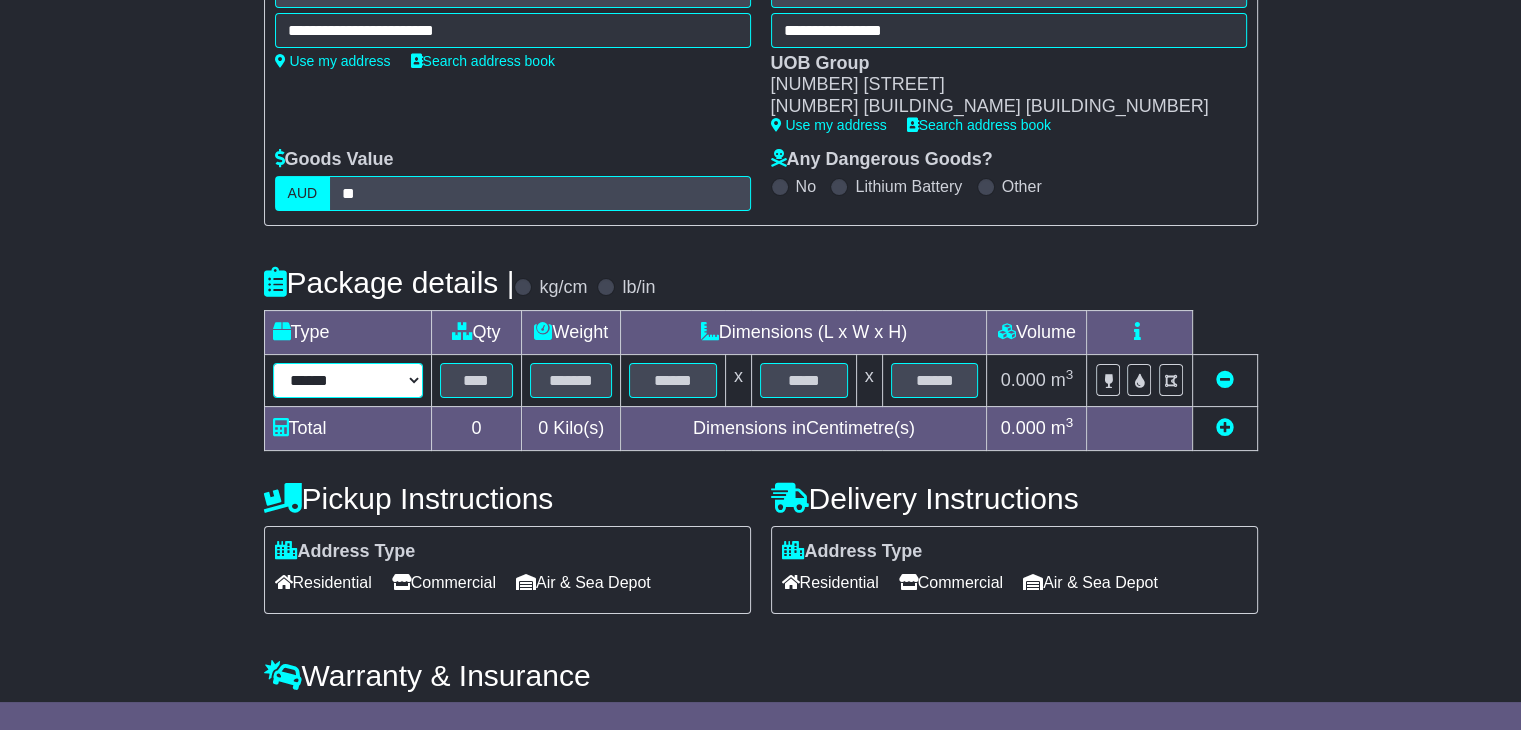 click on "****** ****** *** ******** ***** **** **** ****** *** *******" at bounding box center [348, 380] 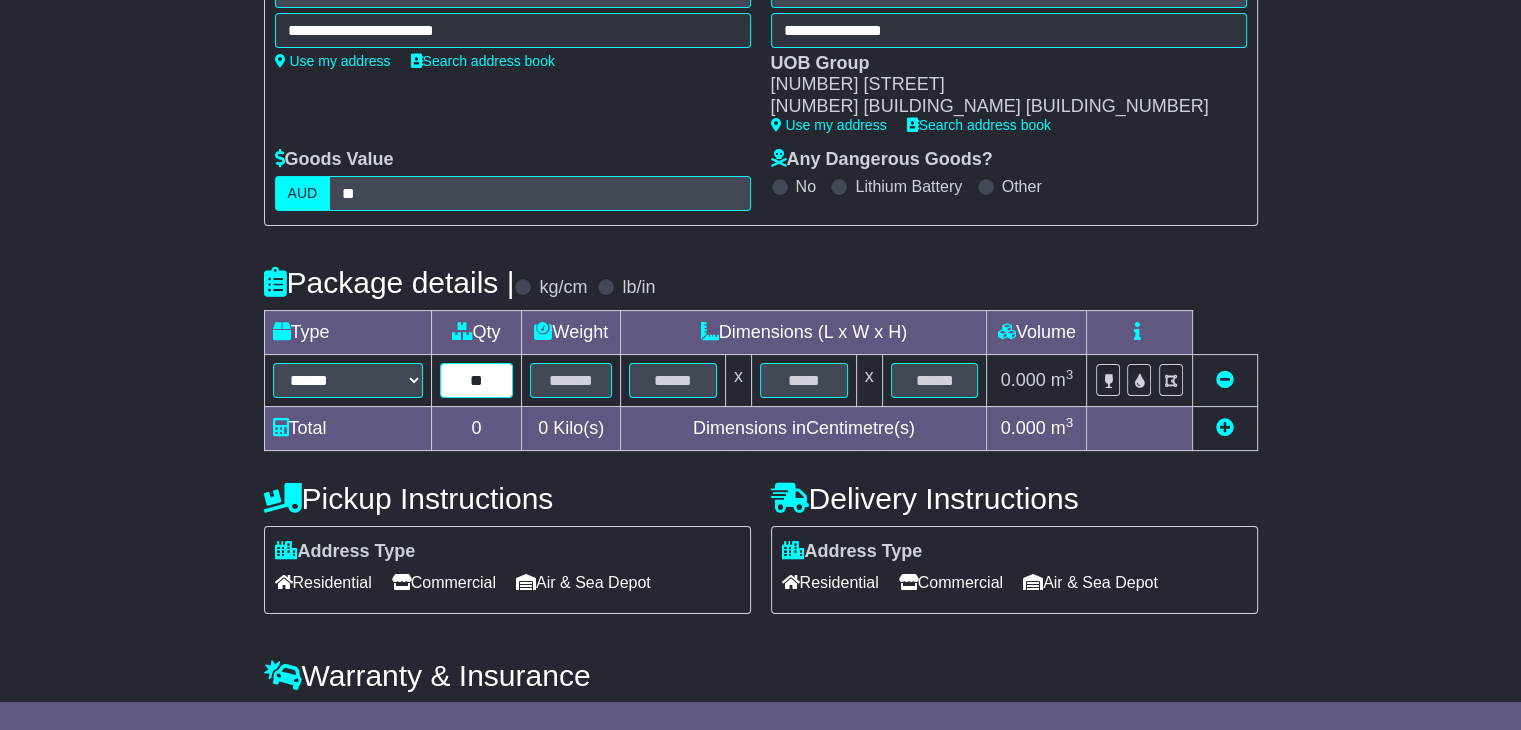 type on "**" 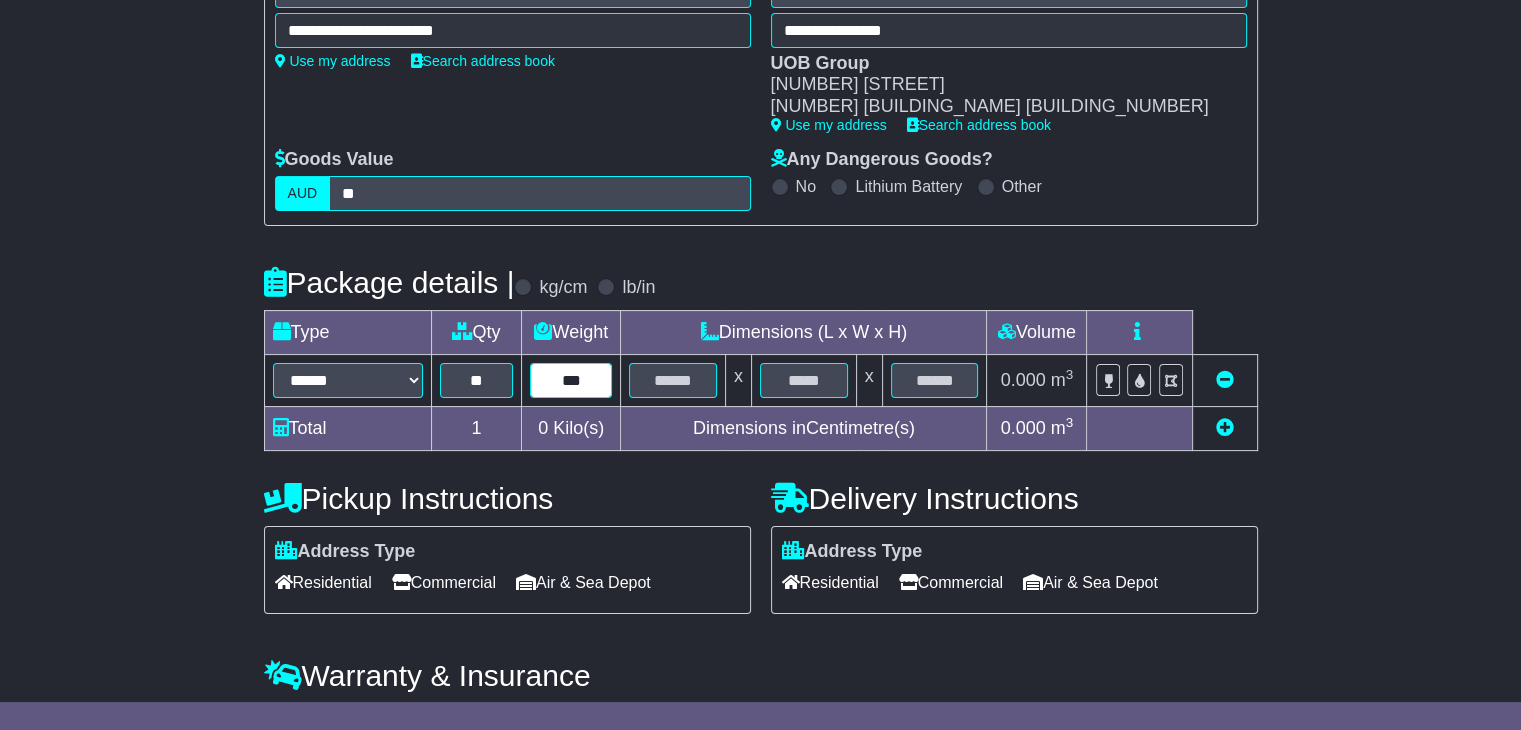 type on "***" 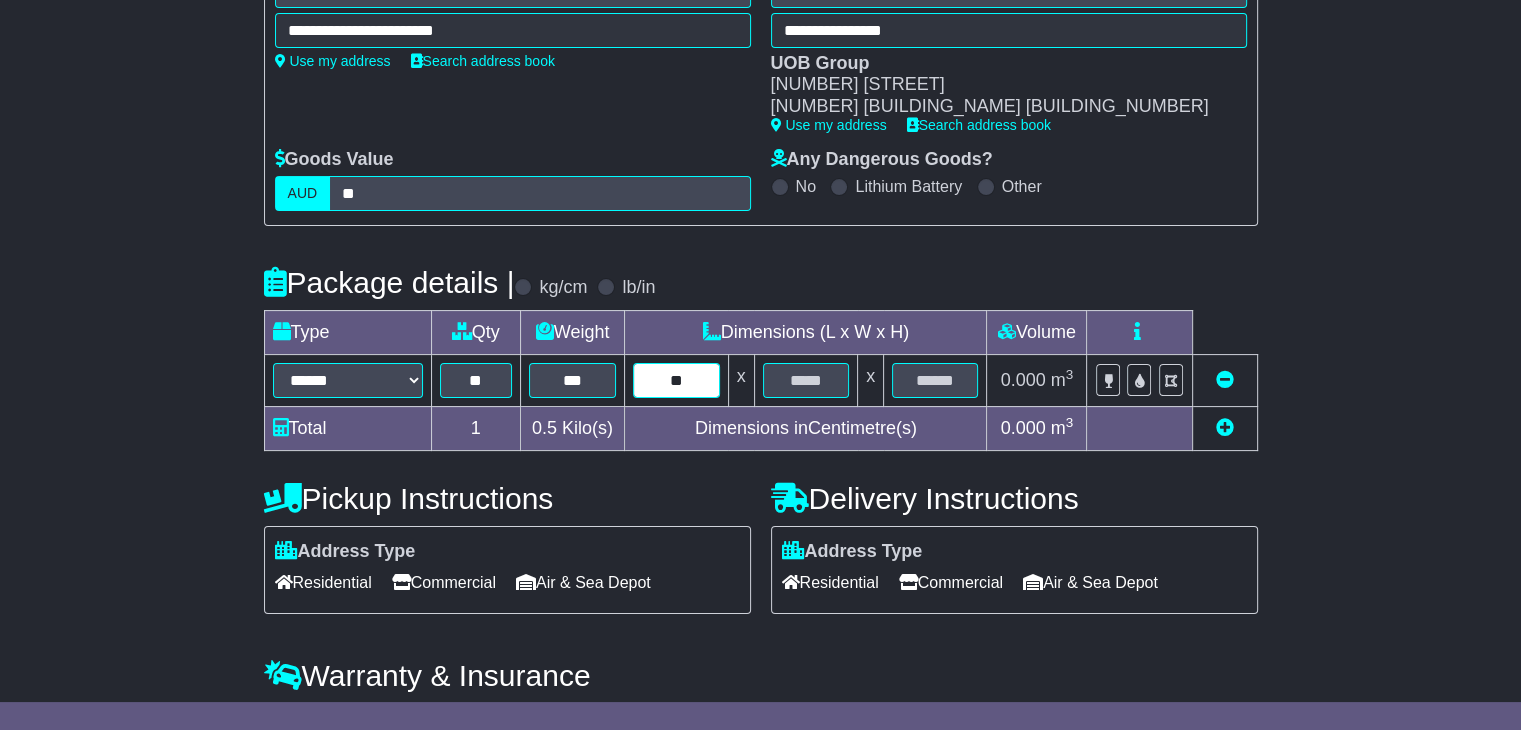 type on "**" 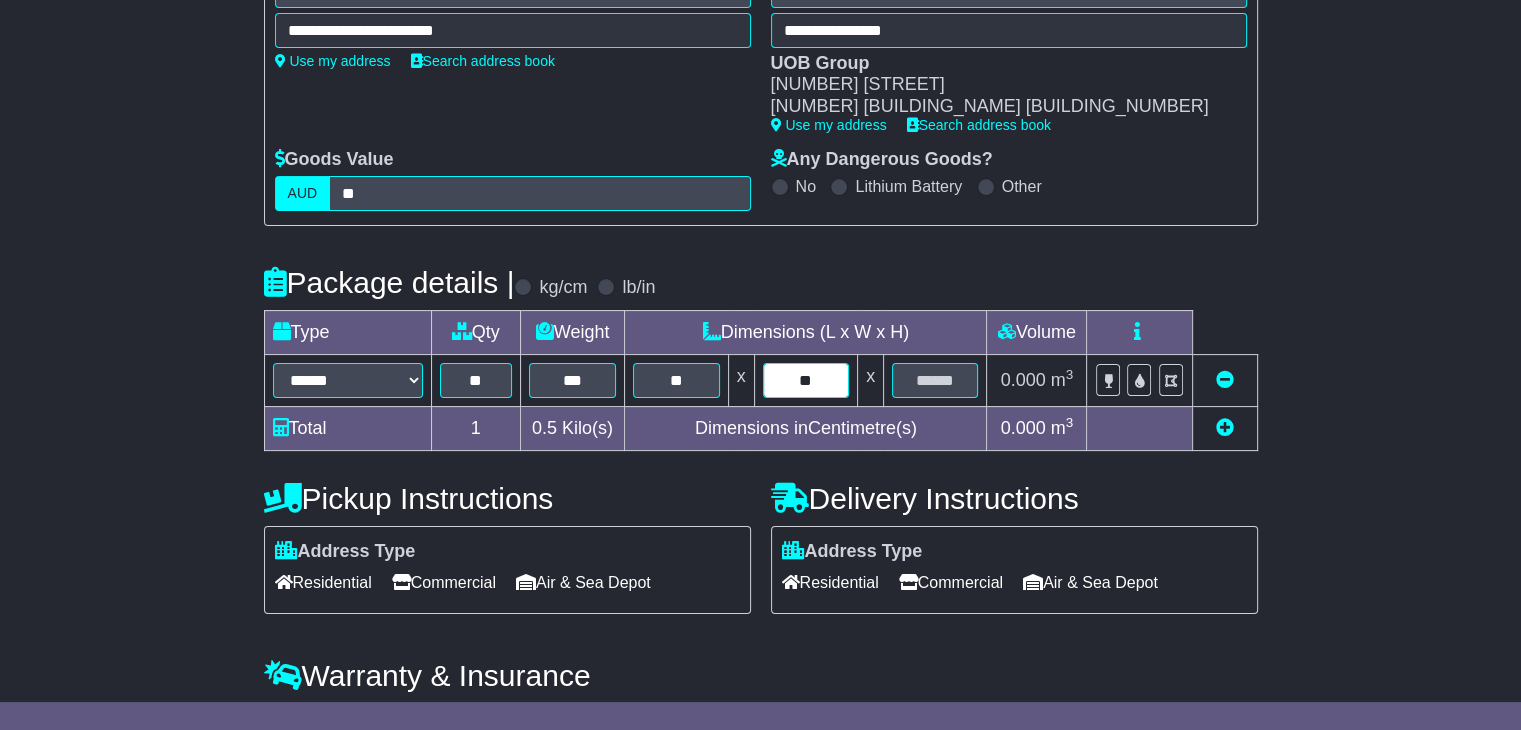 type on "**" 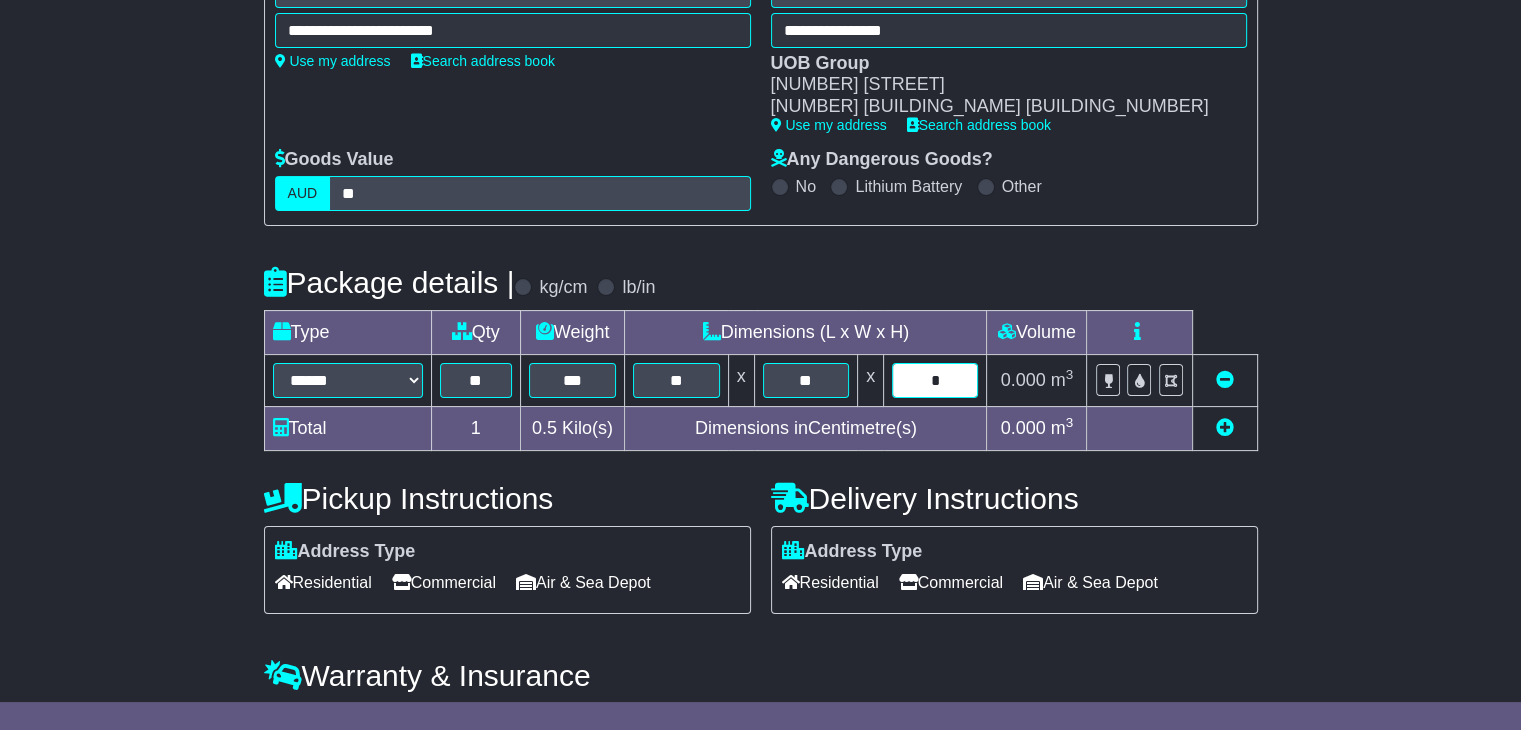 type on "*" 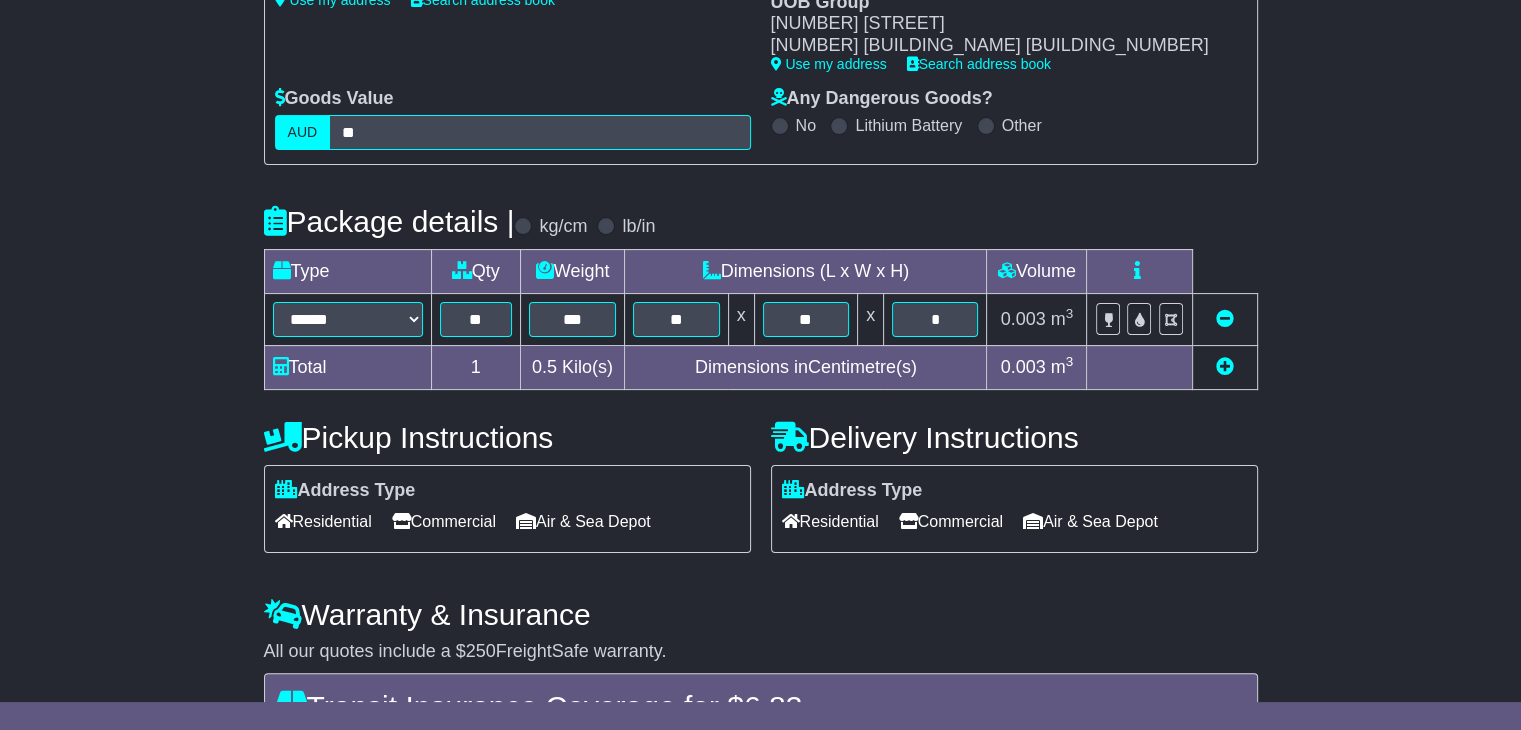 scroll, scrollTop: 382, scrollLeft: 0, axis: vertical 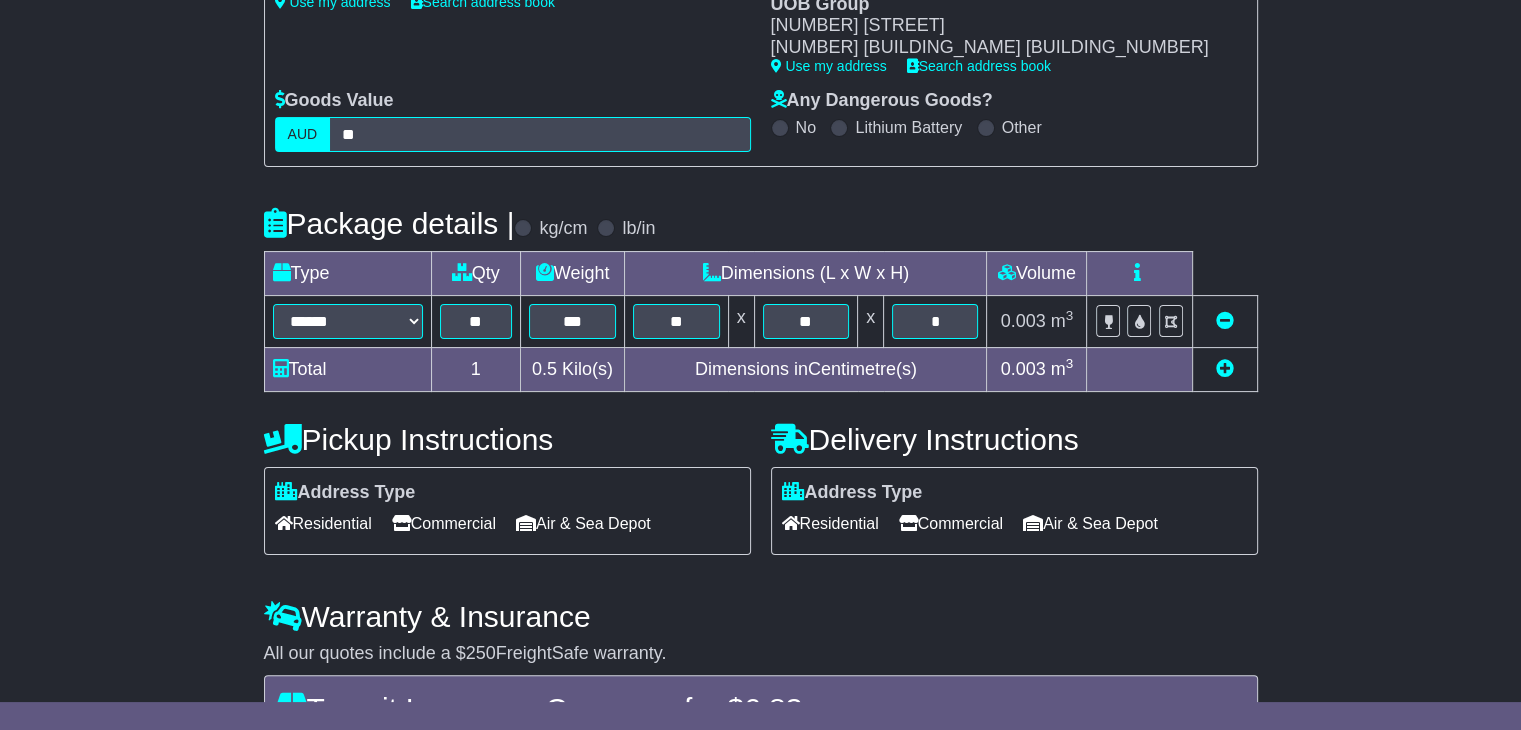 click on "Commercial" at bounding box center [444, 523] 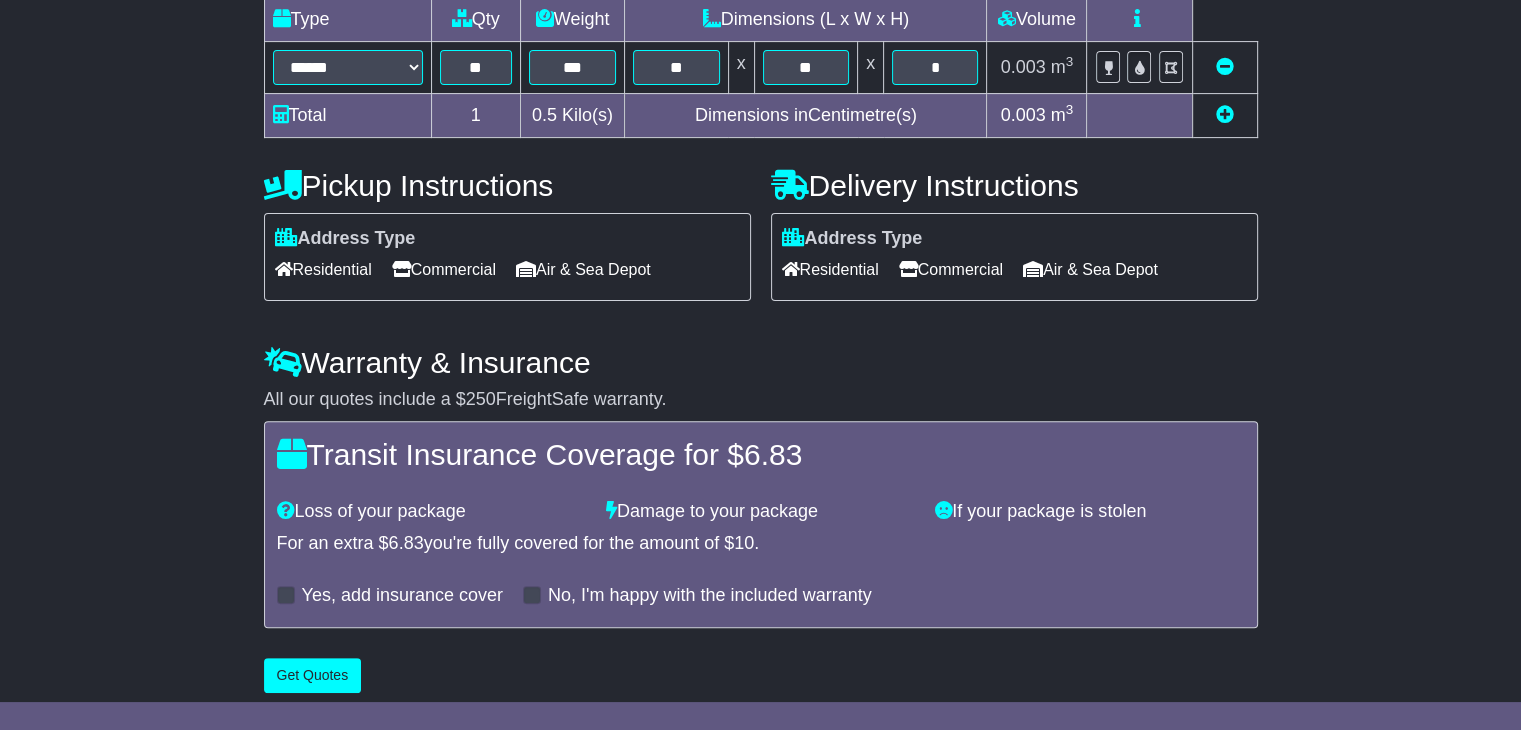 scroll, scrollTop: 644, scrollLeft: 0, axis: vertical 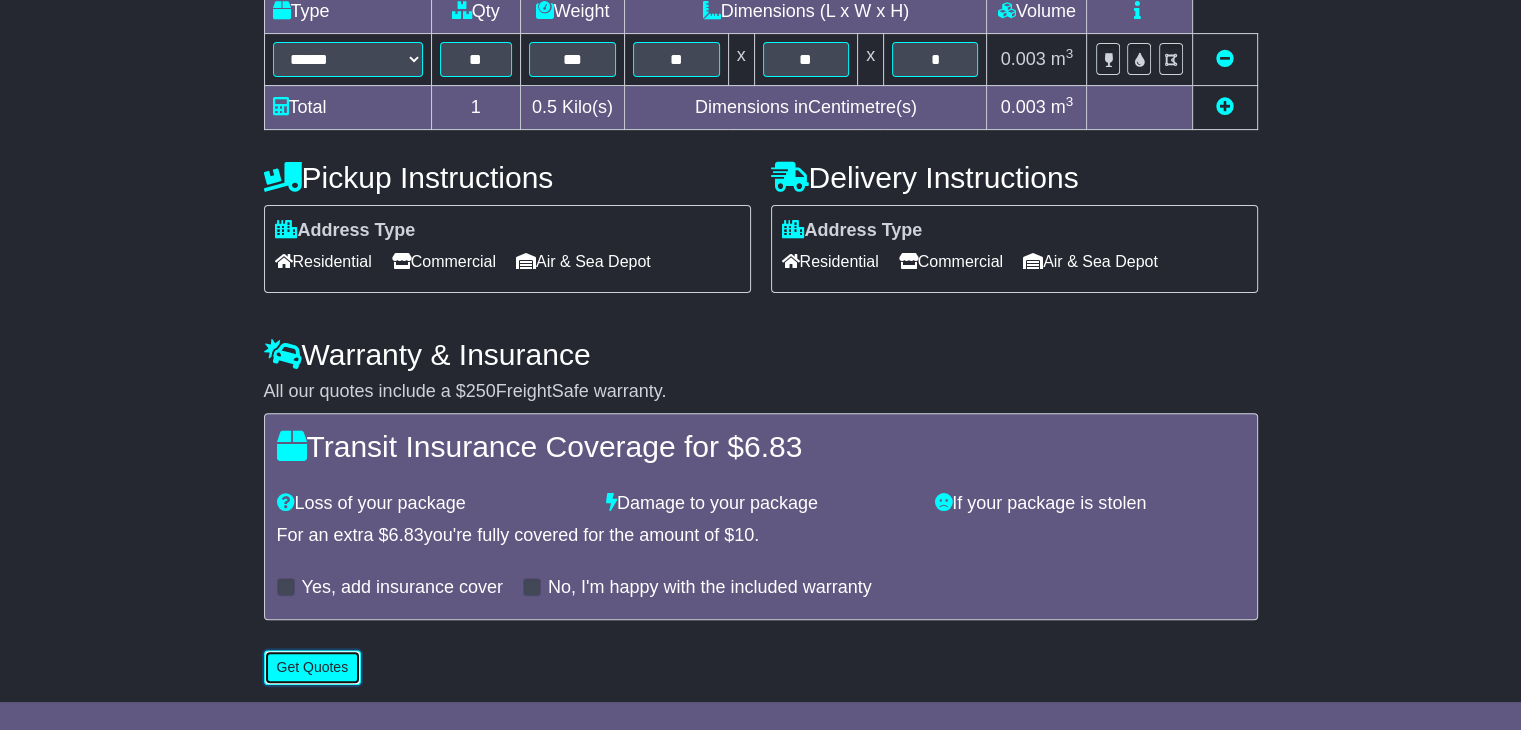 click on "Get Quotes" at bounding box center (313, 667) 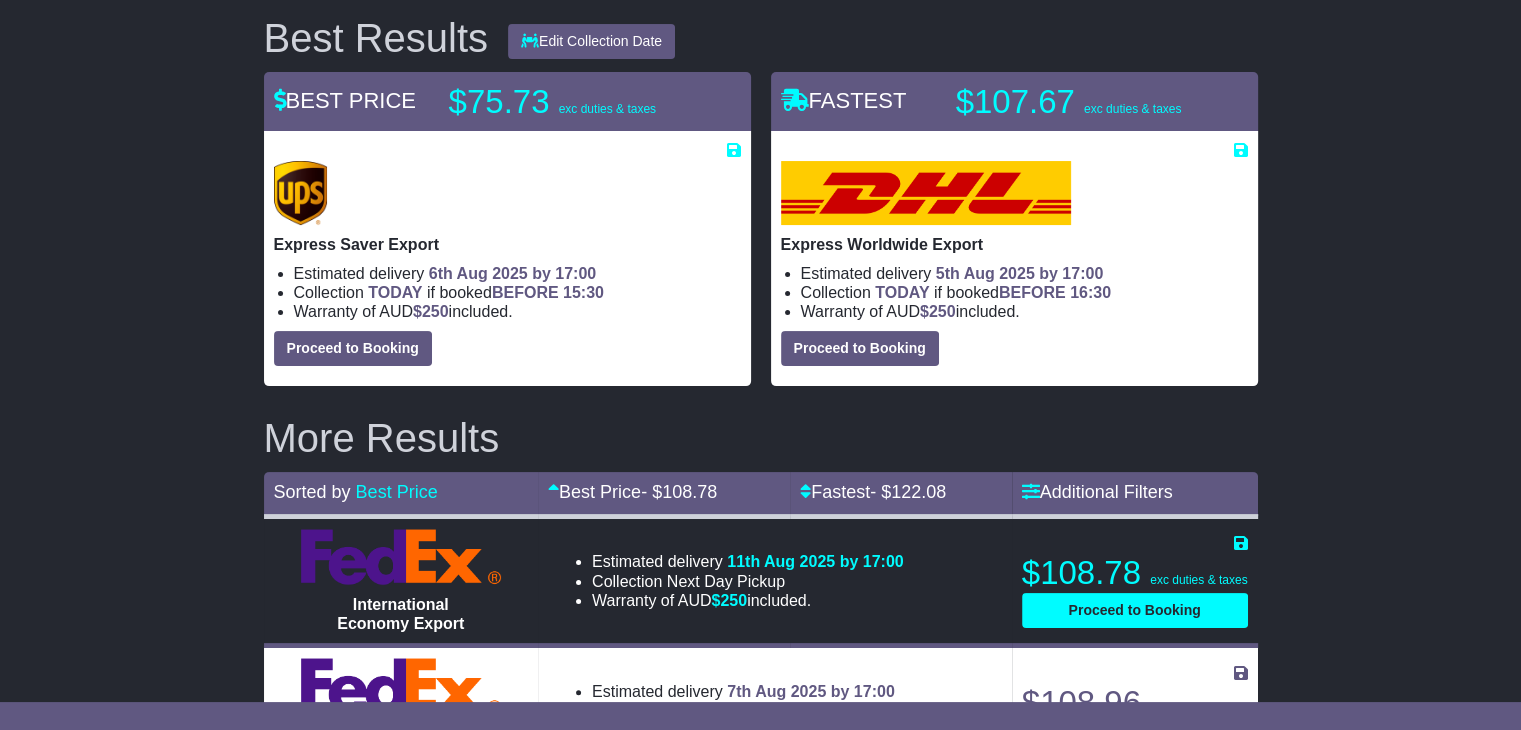 scroll, scrollTop: 256, scrollLeft: 0, axis: vertical 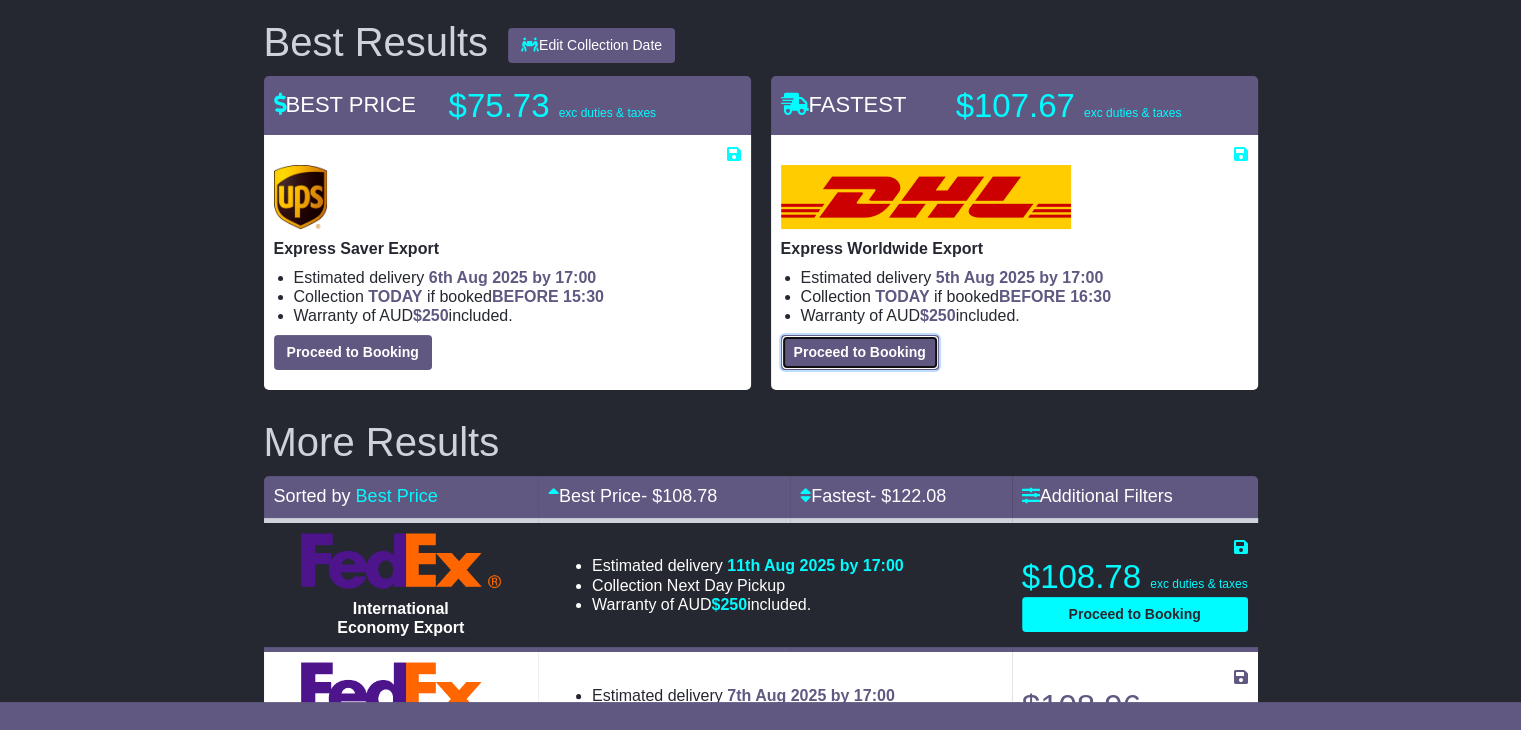 click on "Proceed to Booking" at bounding box center (860, 352) 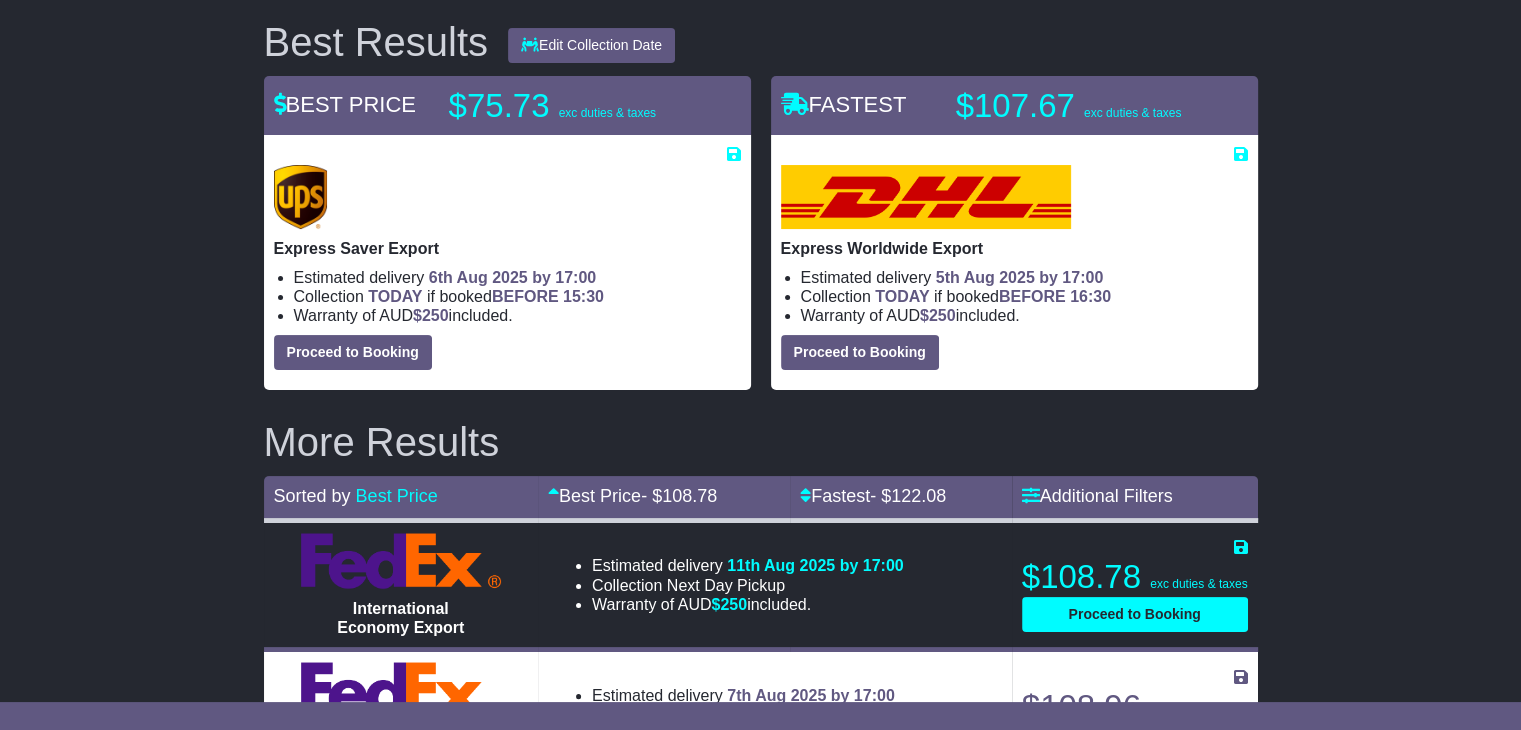 select on "***" 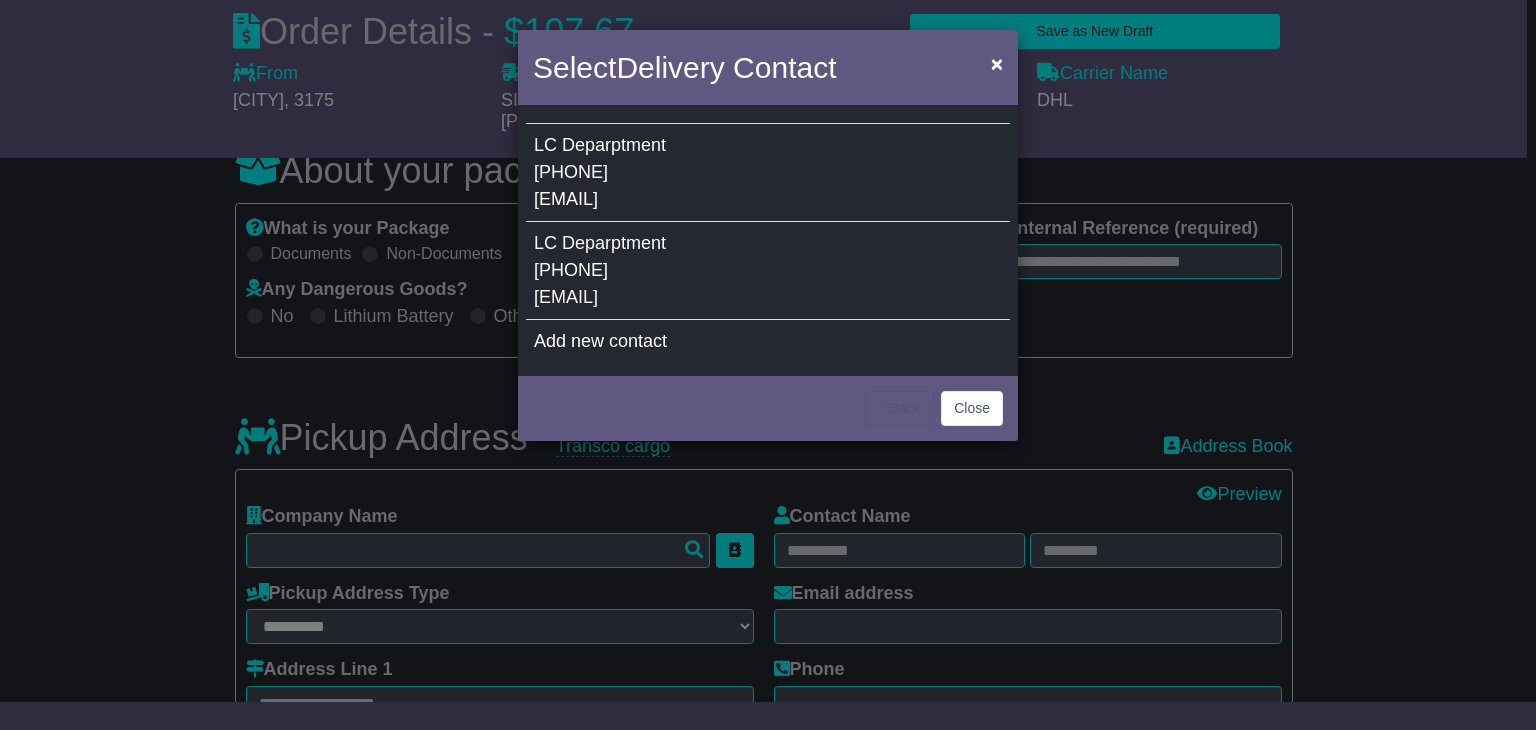 click on "+61420544549" at bounding box center (571, 270) 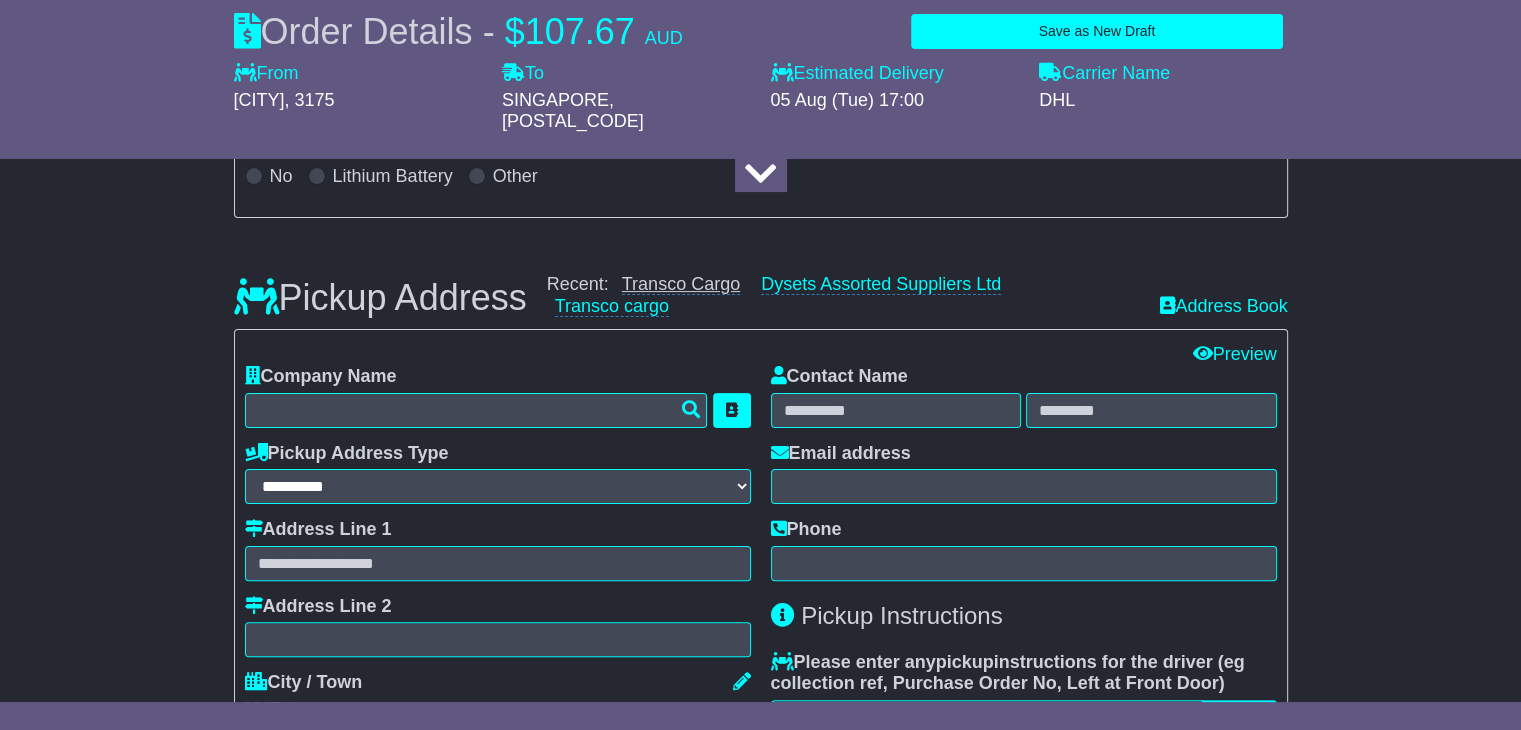 scroll, scrollTop: 400, scrollLeft: 0, axis: vertical 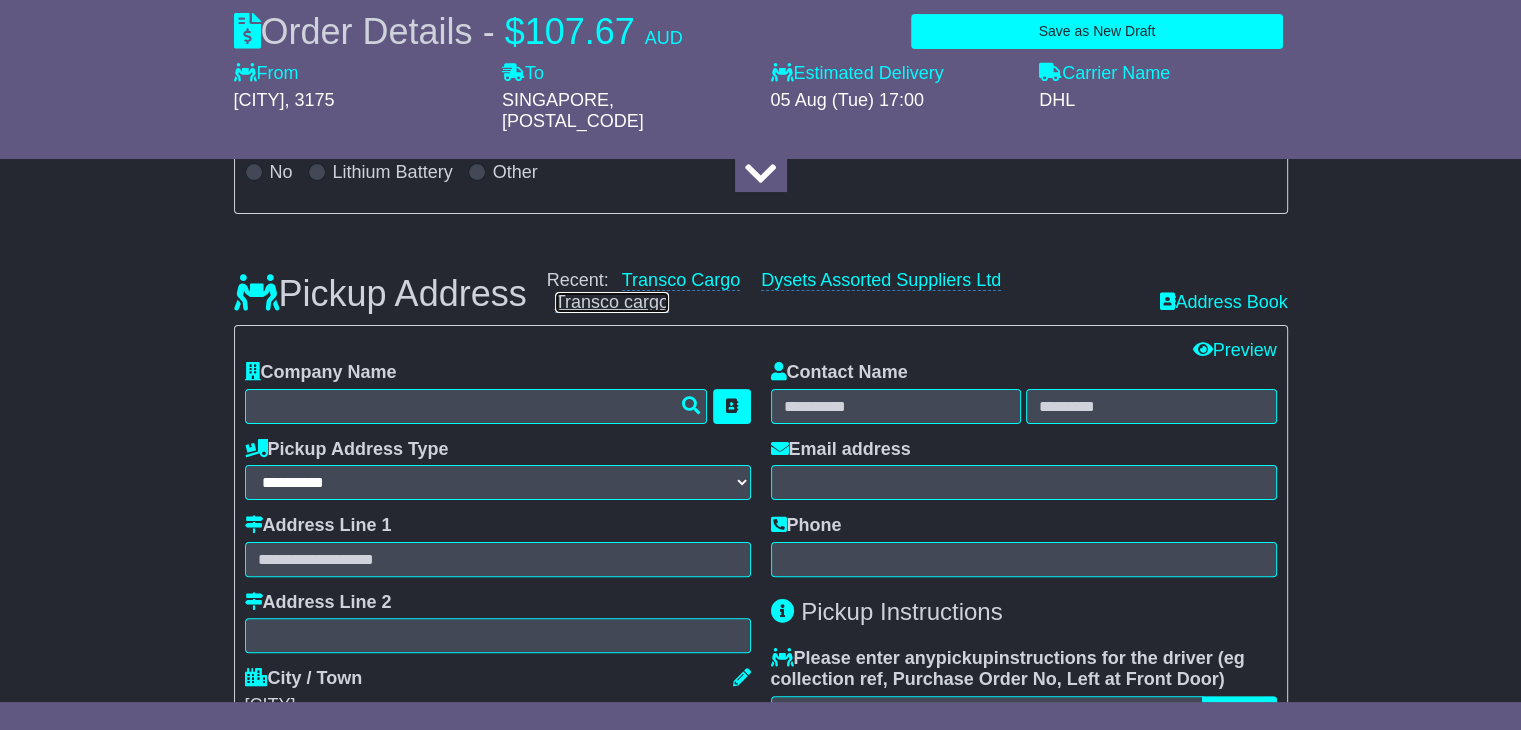 click on "Transco cargo" at bounding box center [612, 302] 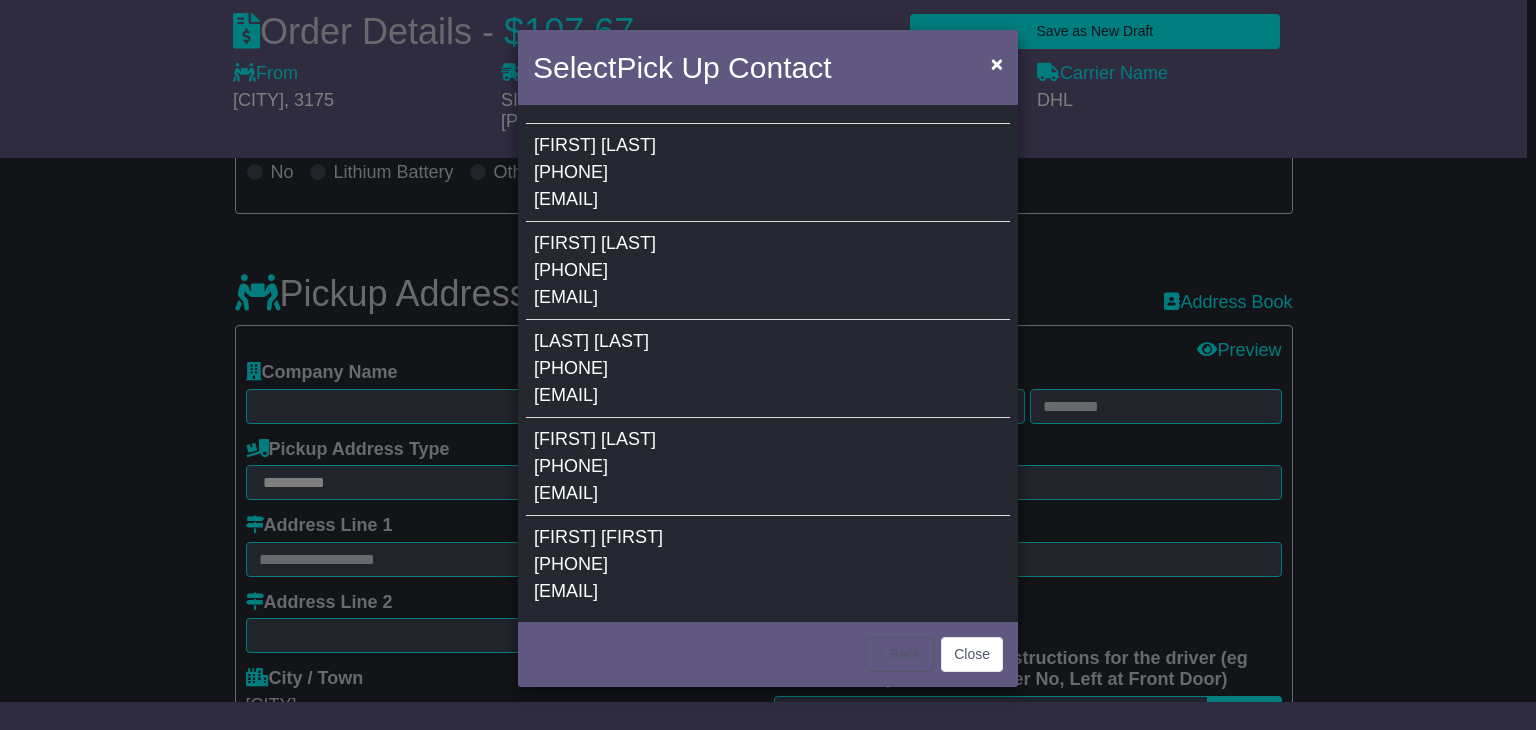 click on "0430276677" at bounding box center [571, 270] 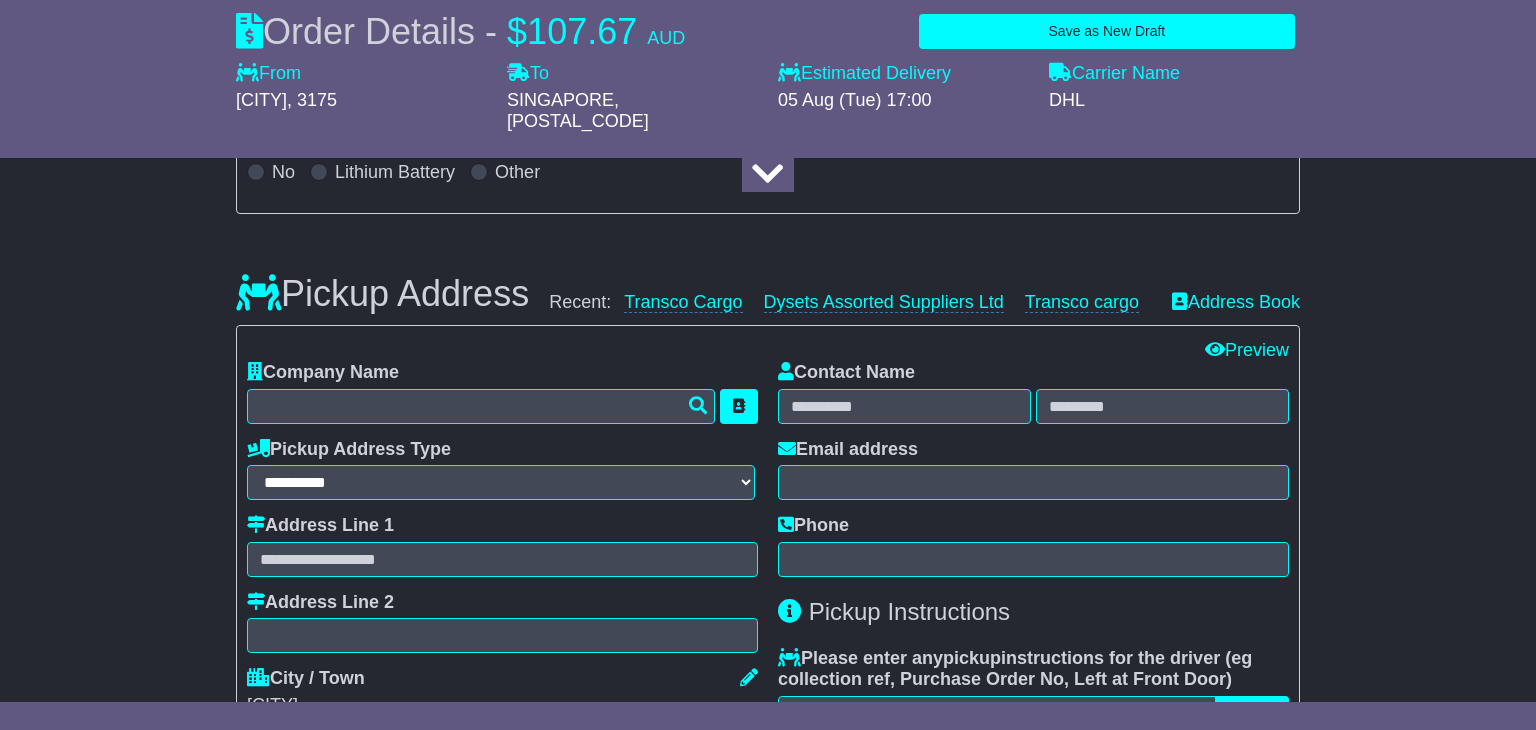 type on "**********" 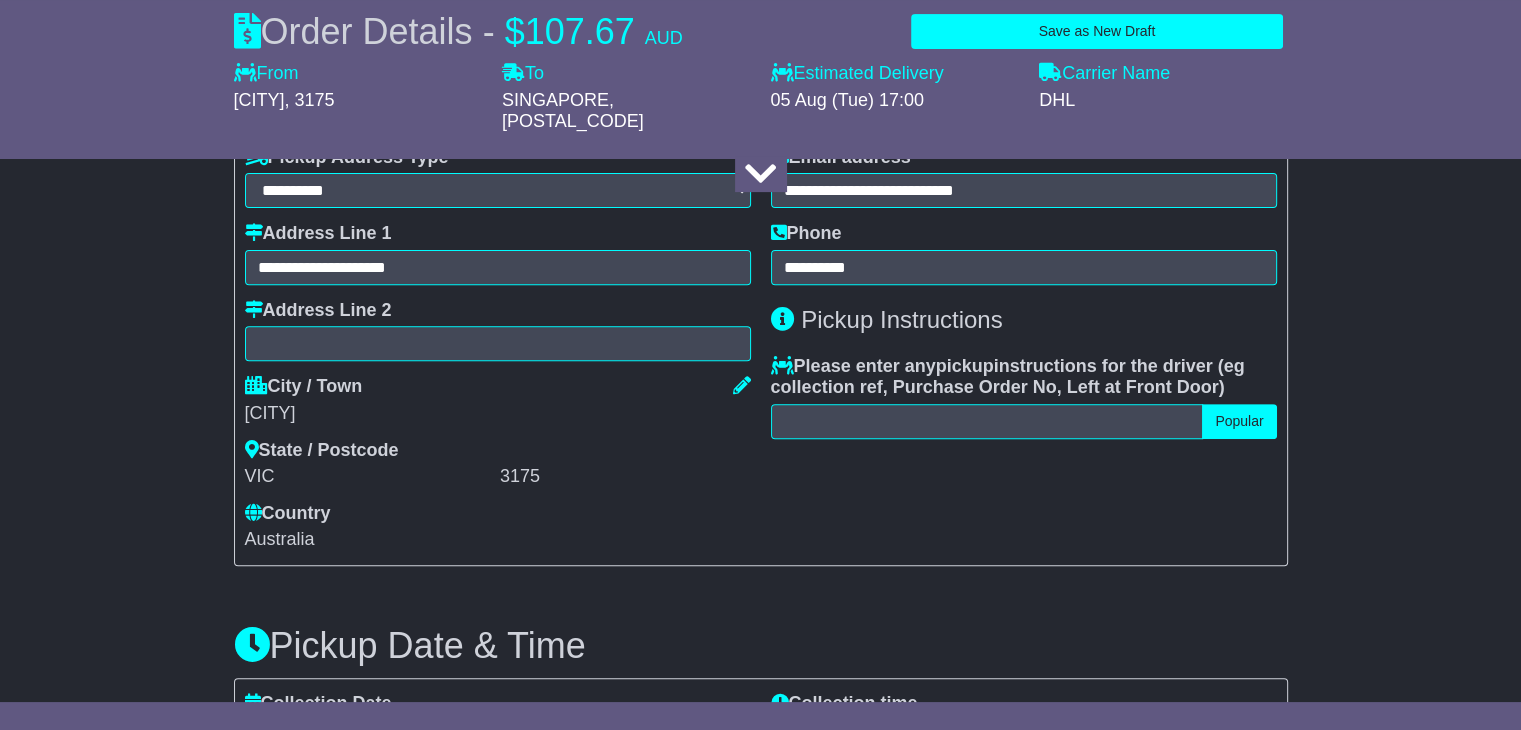 scroll, scrollTop: 717, scrollLeft: 0, axis: vertical 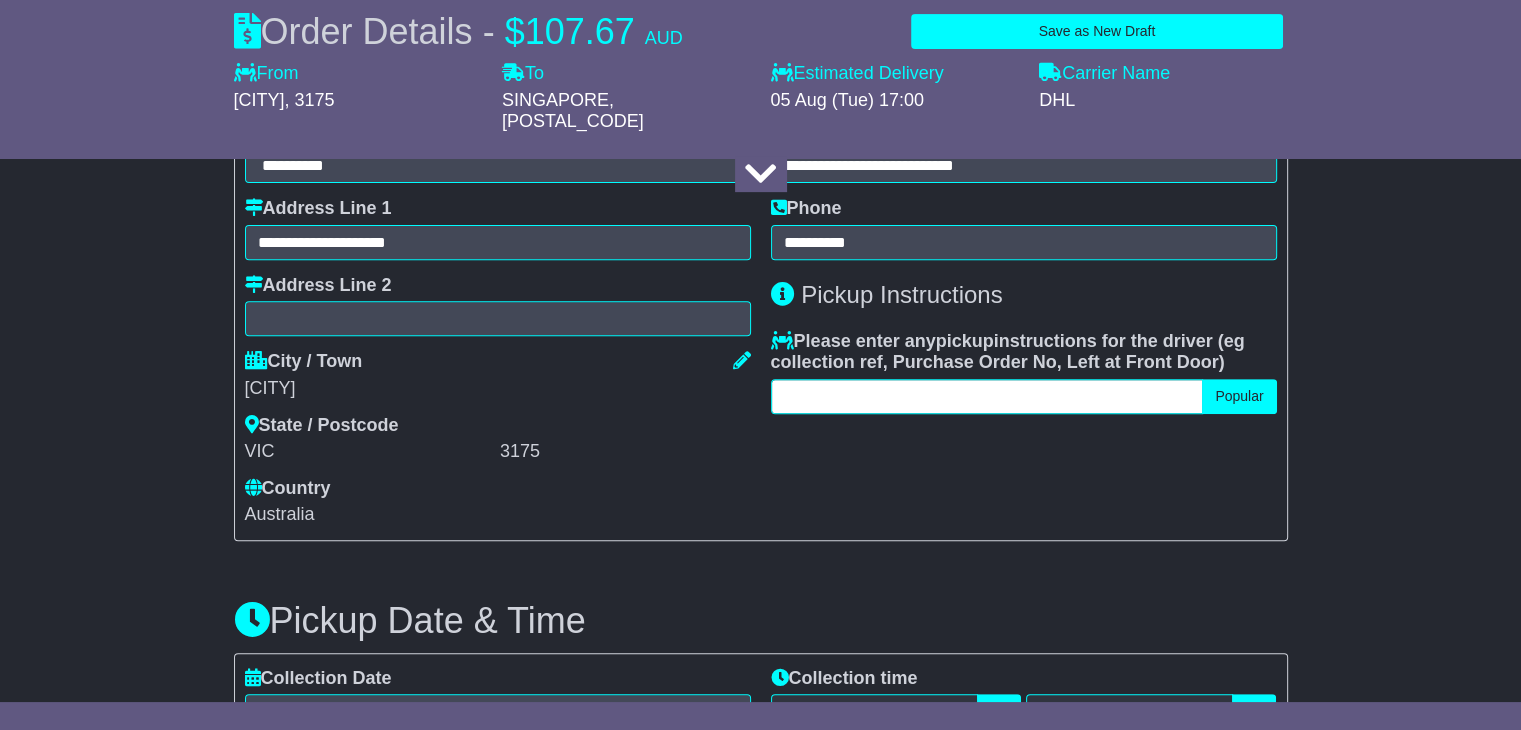 click at bounding box center [987, 396] 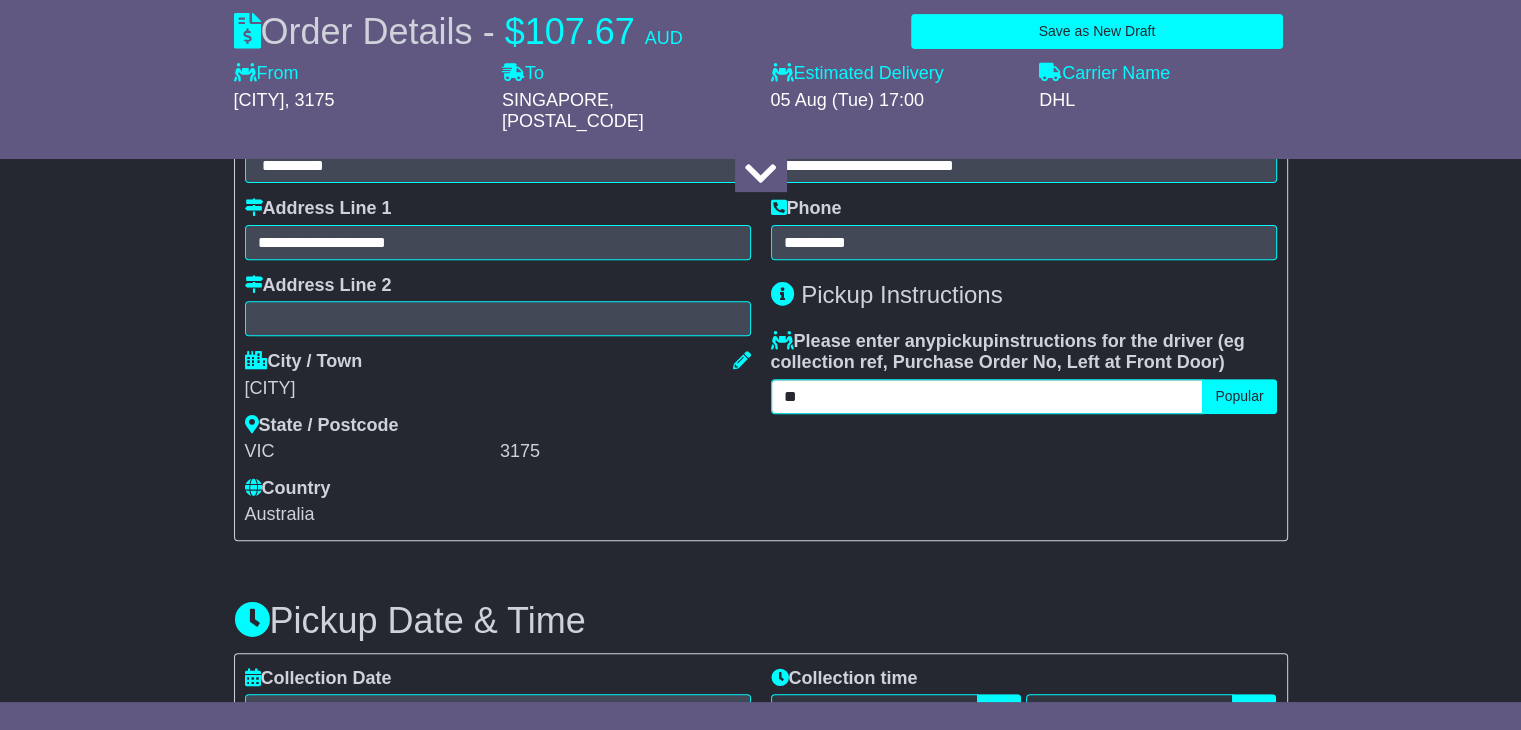type on "*" 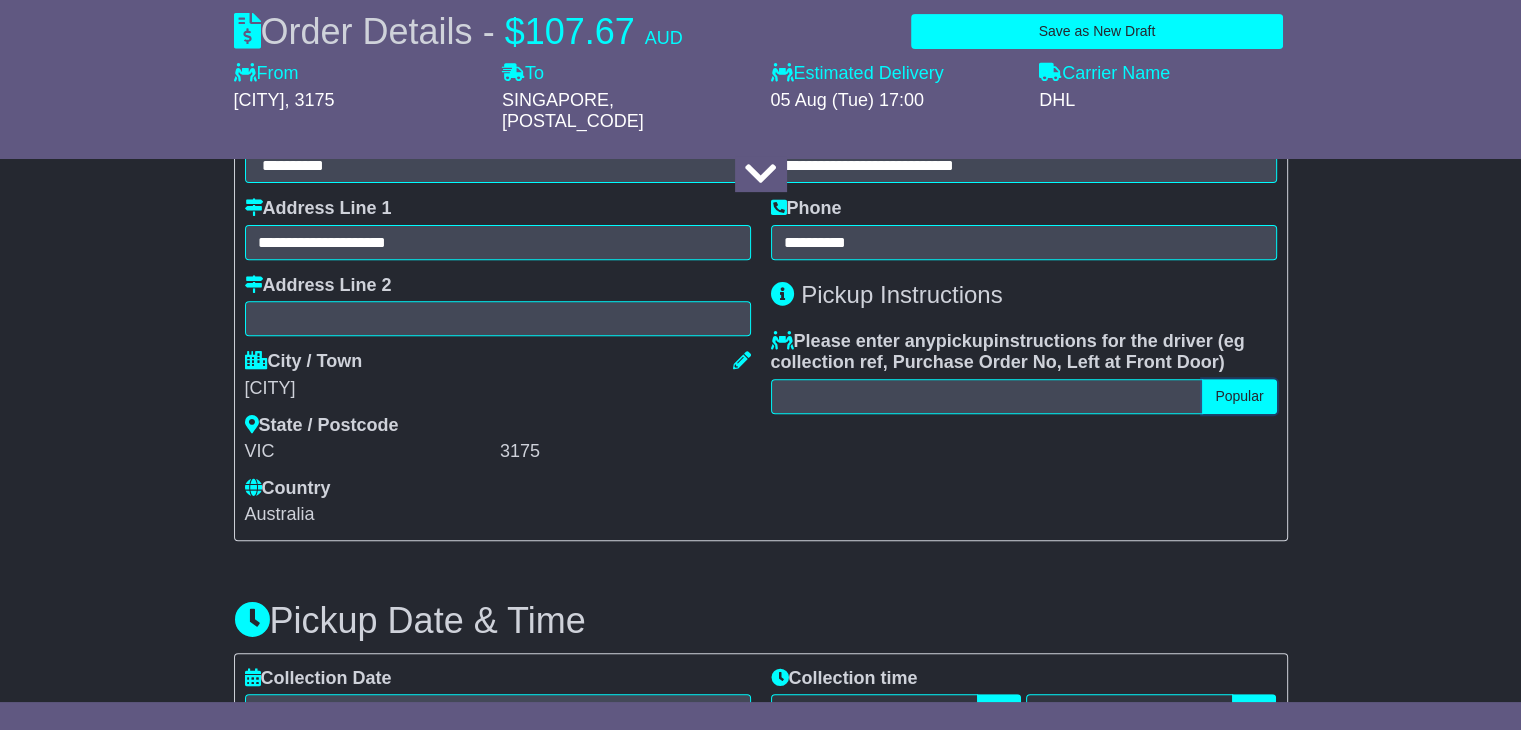 click on "Popular" at bounding box center (1239, 396) 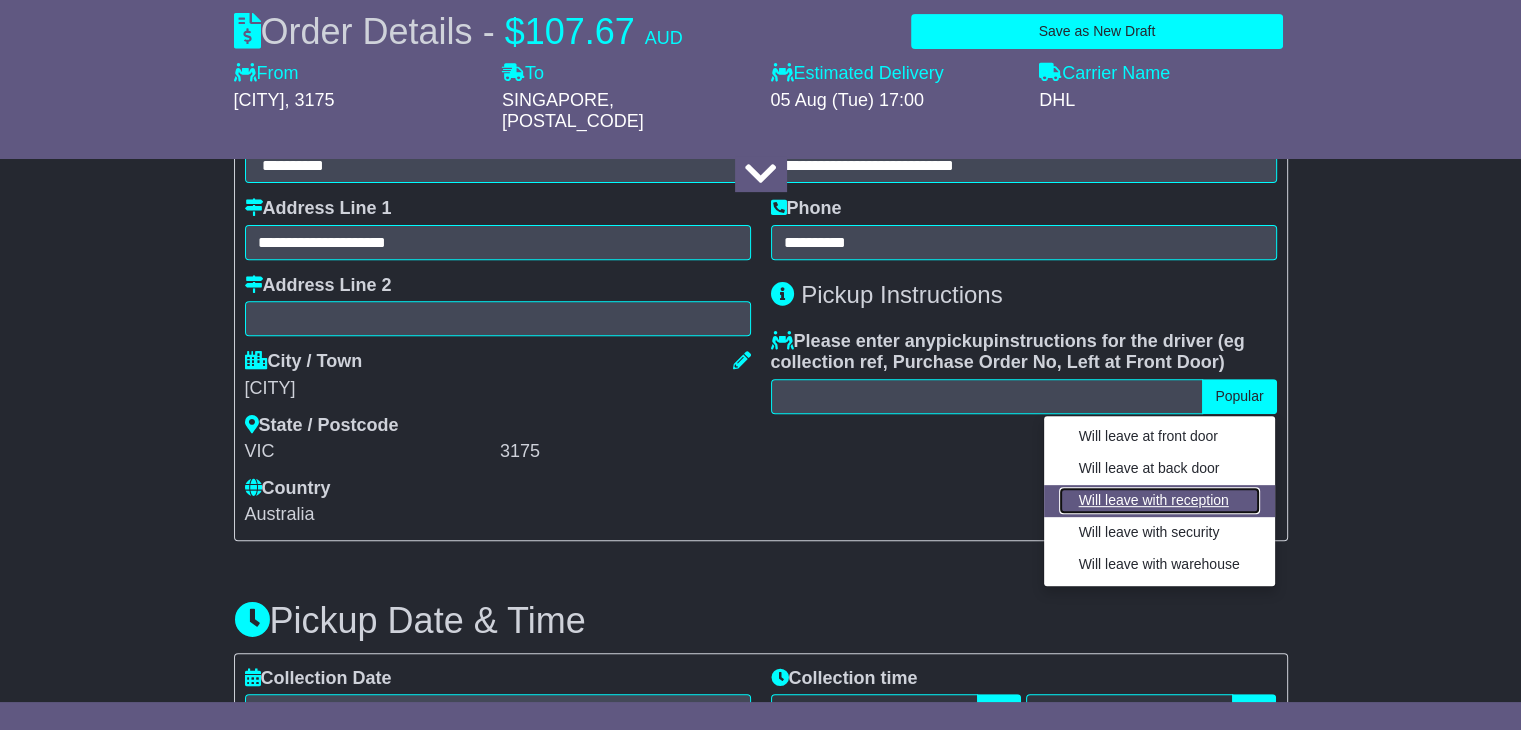 click on "Will leave with reception" at bounding box center [1159, 500] 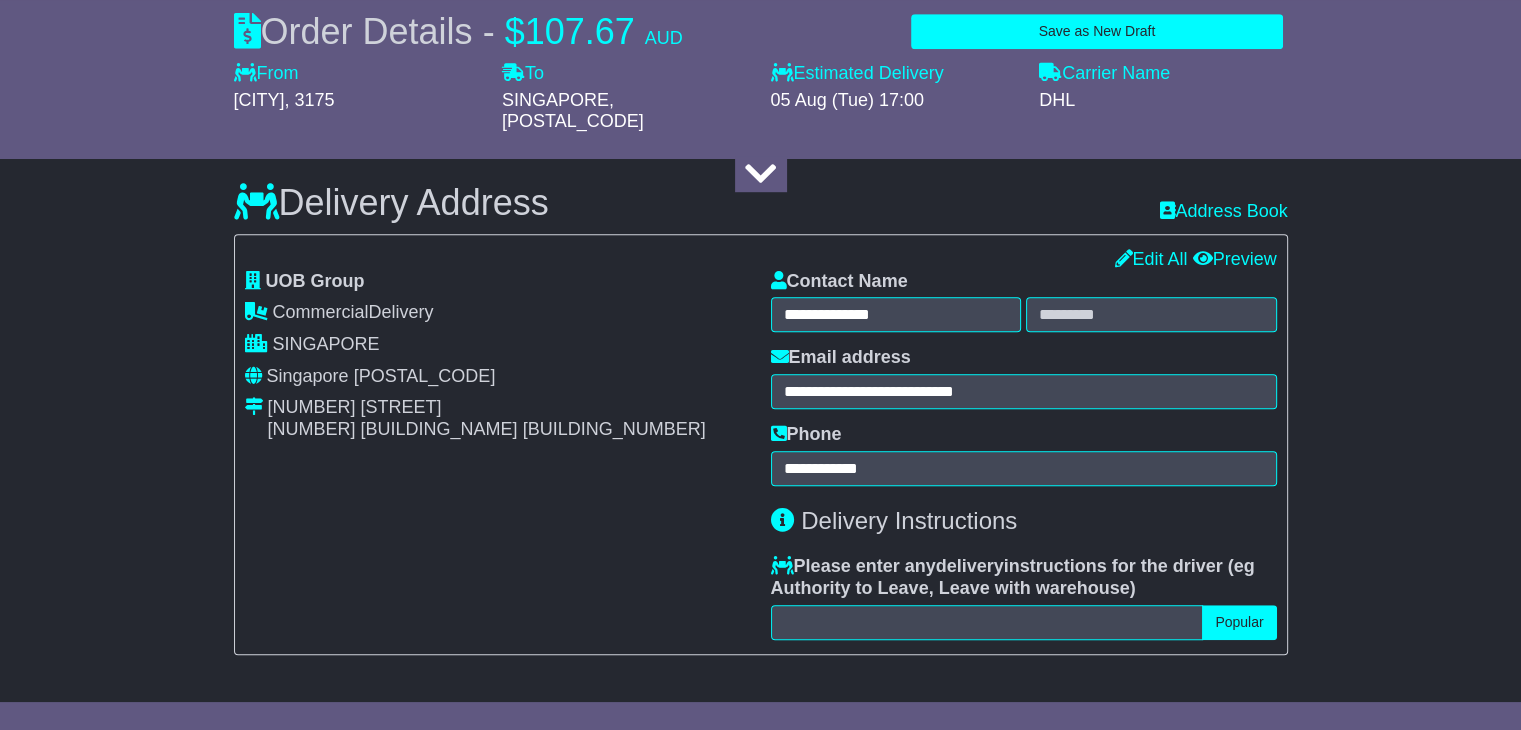 scroll, scrollTop: 1348, scrollLeft: 0, axis: vertical 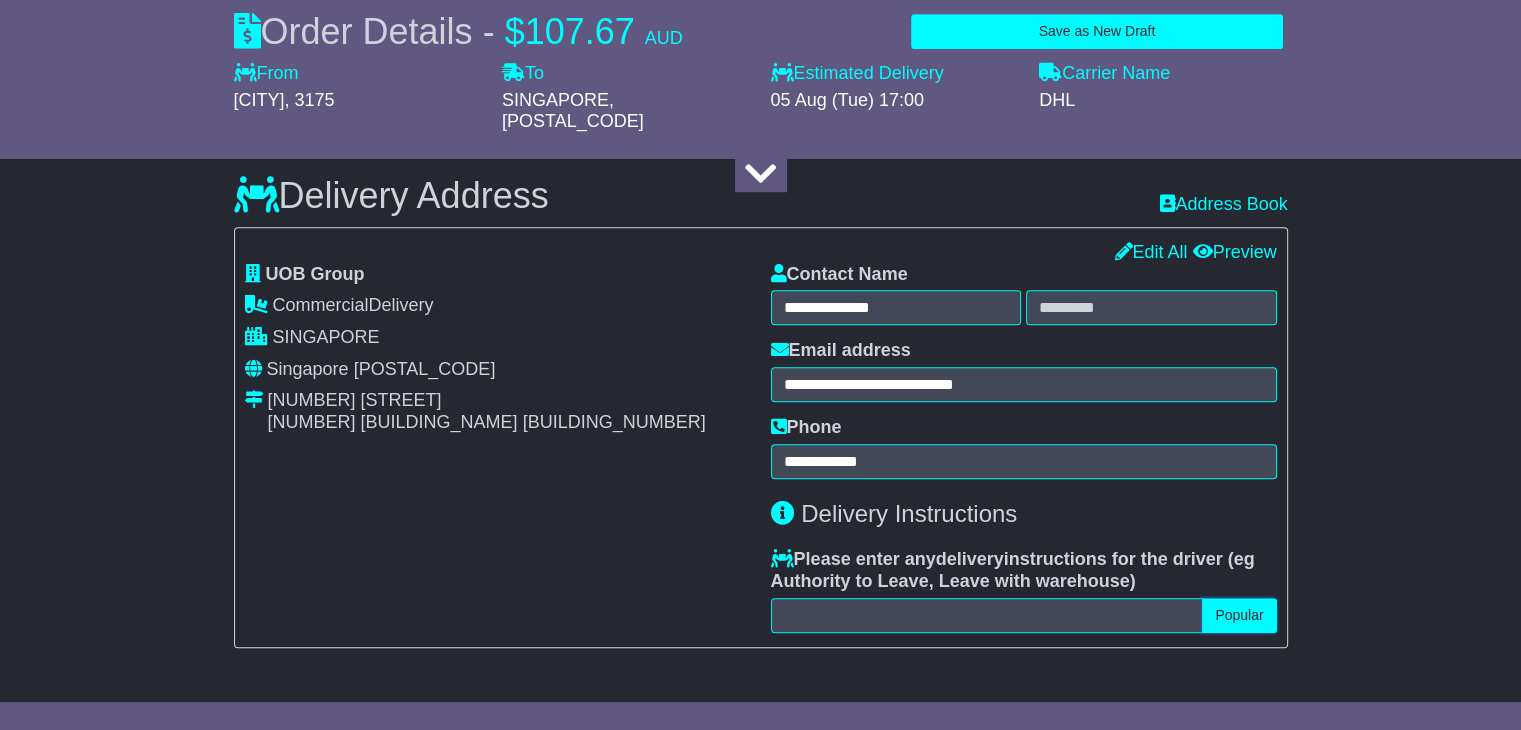click on "Popular" at bounding box center (1239, 615) 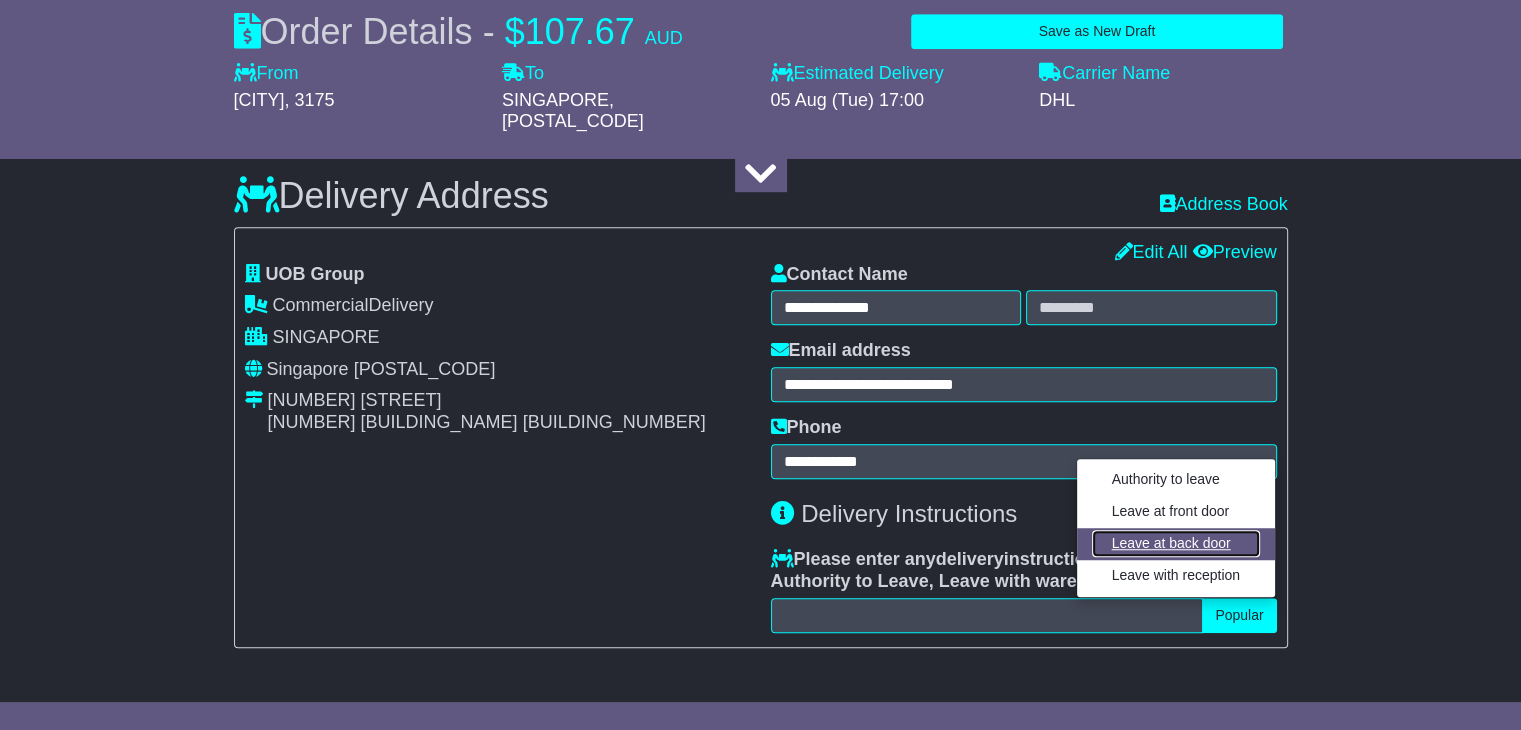 click on "Leave at back door" at bounding box center [1176, 543] 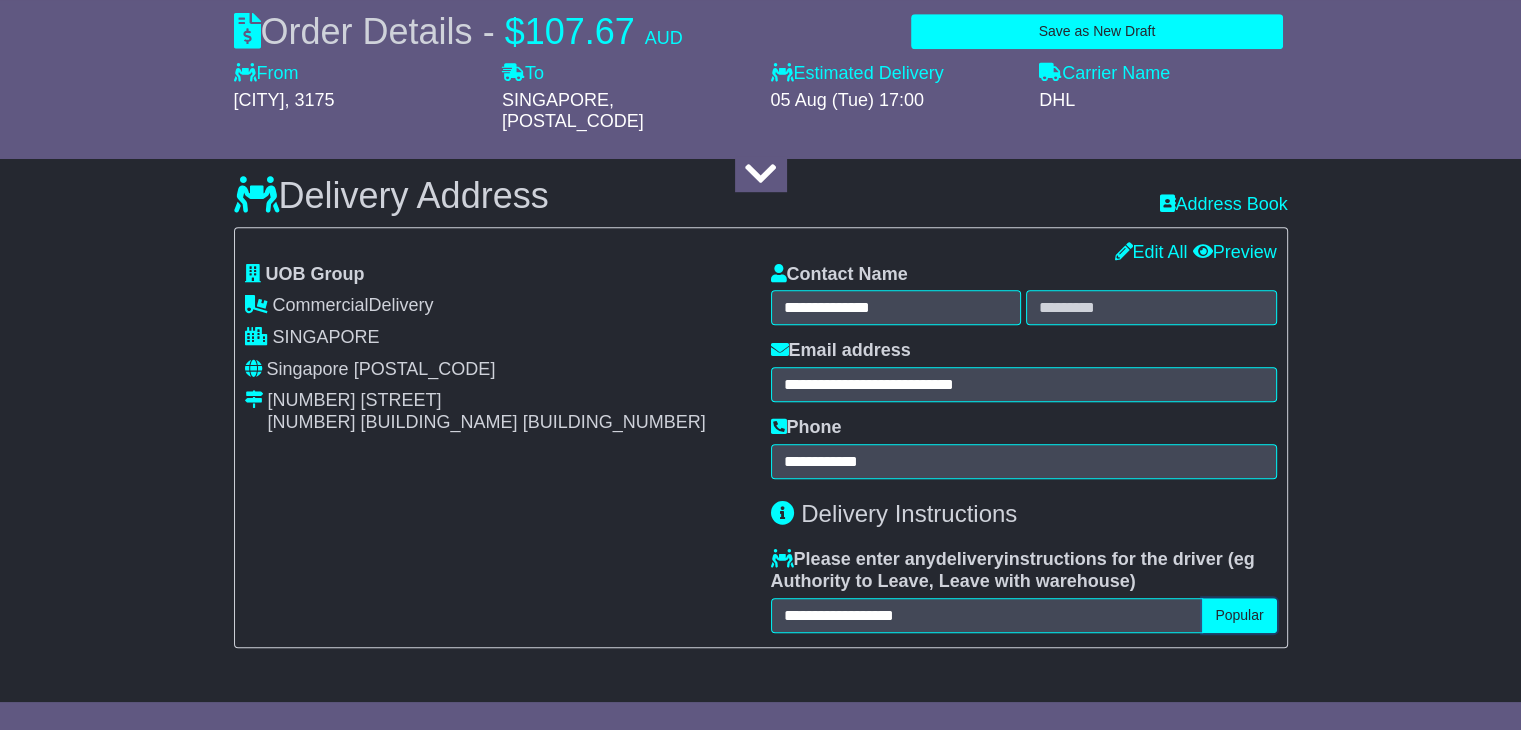click on "Popular" at bounding box center (1239, 615) 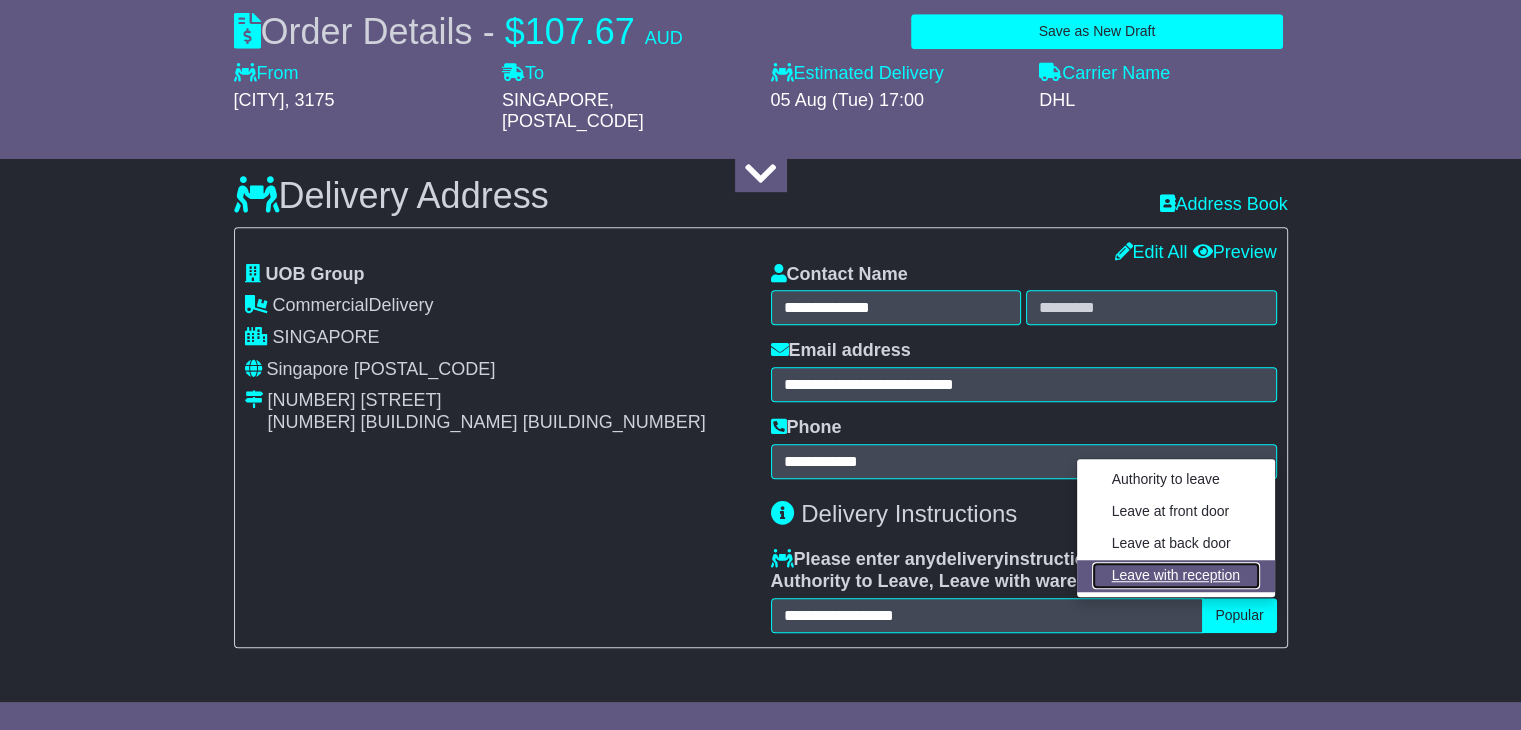click on "Leave with reception" at bounding box center (1176, 575) 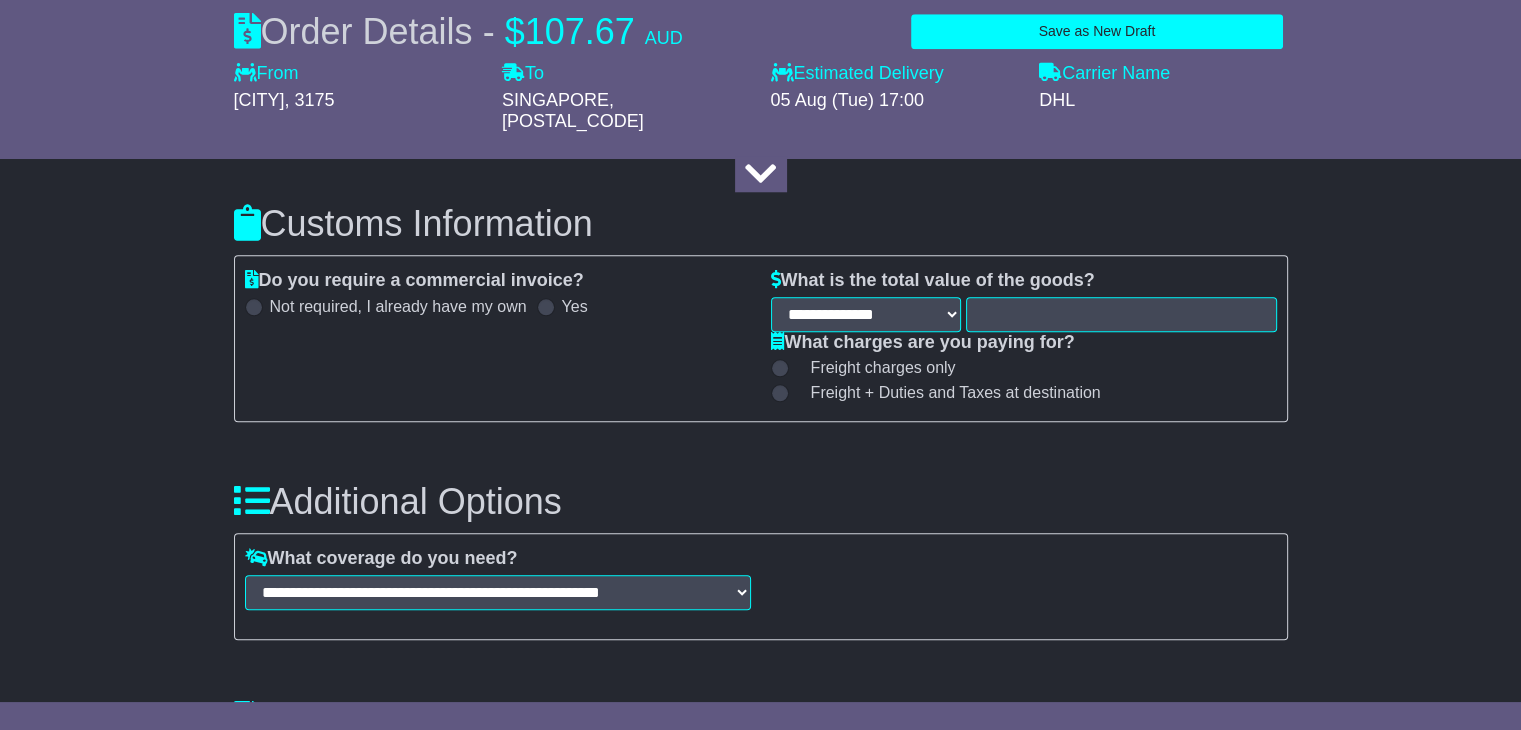 scroll, scrollTop: 1853, scrollLeft: 0, axis: vertical 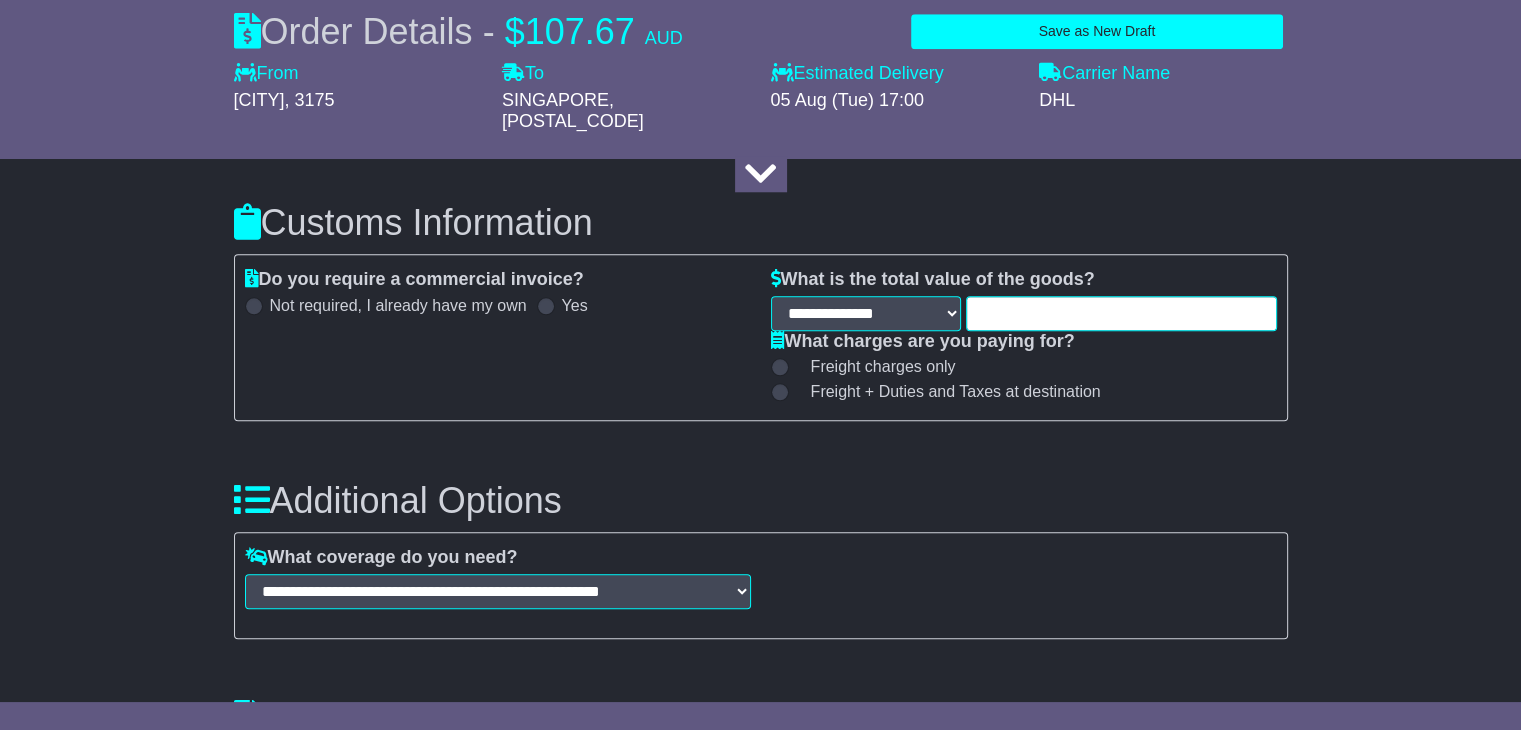 click at bounding box center [1121, 313] 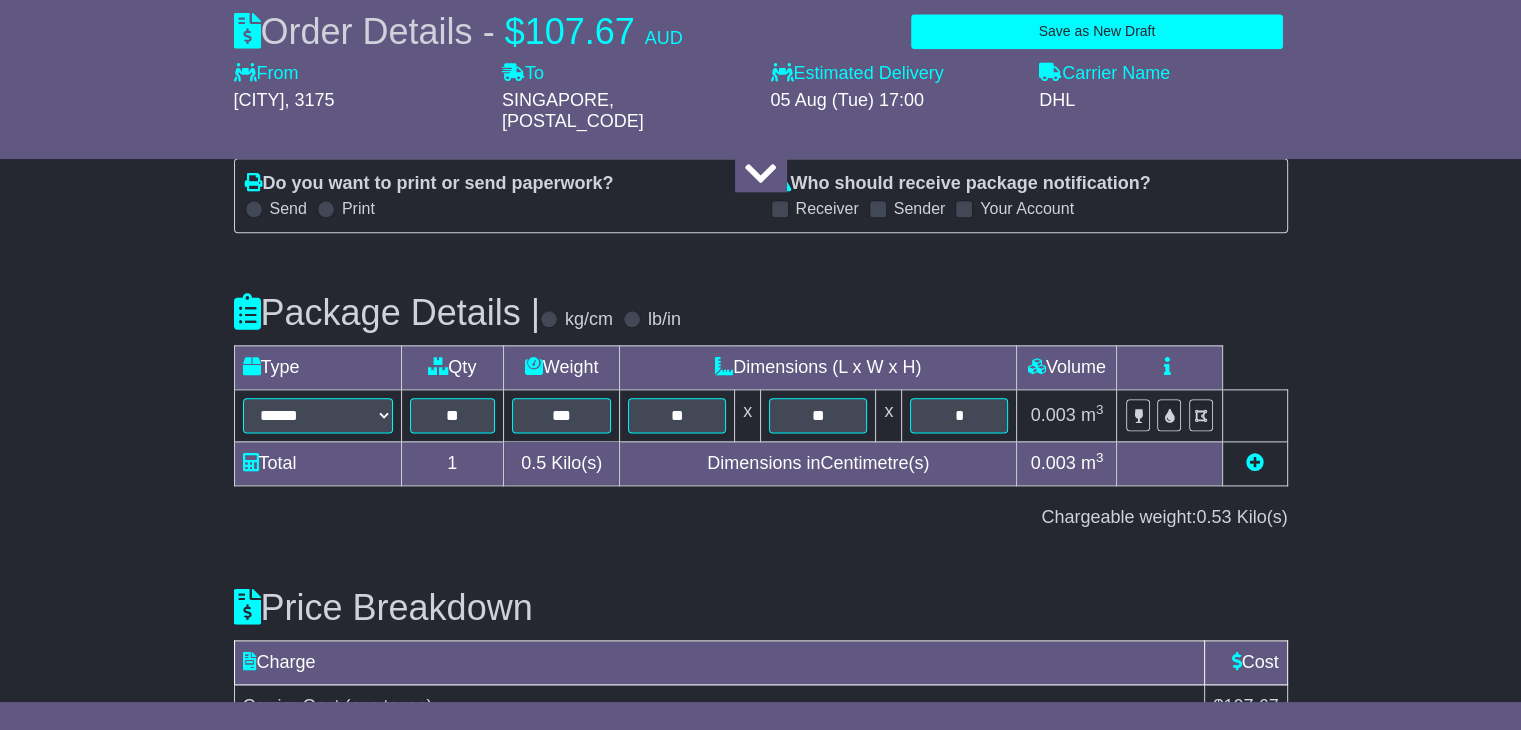 scroll, scrollTop: 2546, scrollLeft: 0, axis: vertical 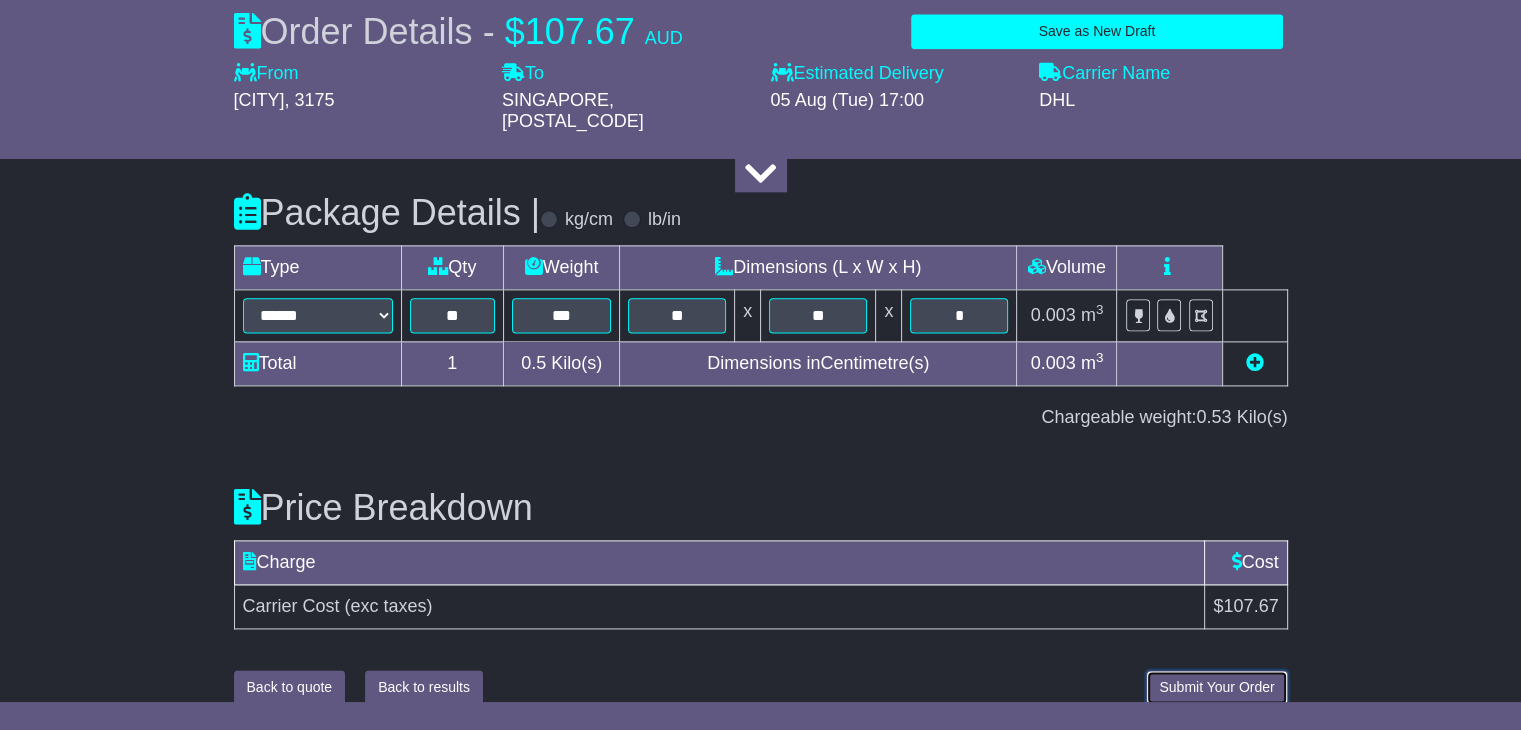 click on "Submit Your Order" at bounding box center (1216, 687) 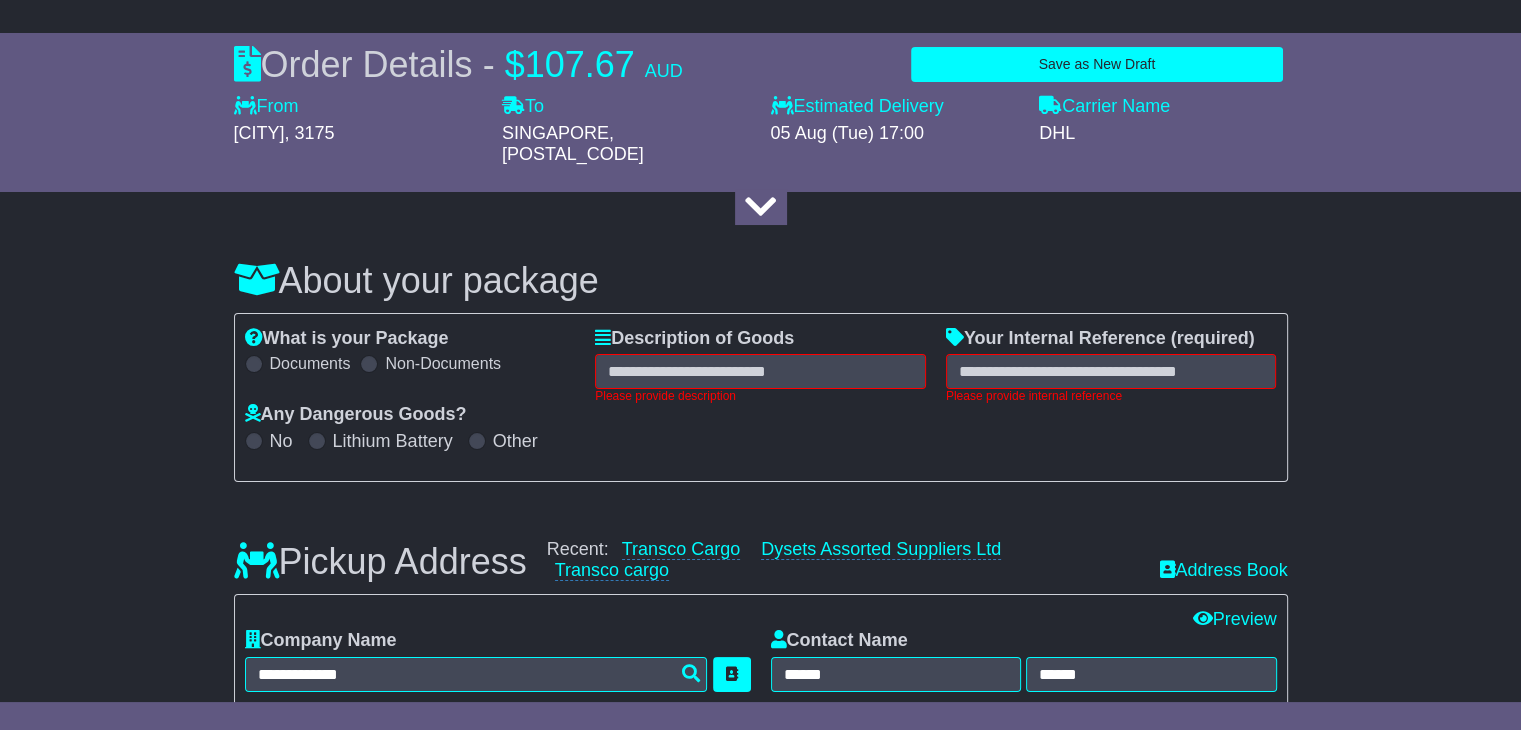 scroll, scrollTop: 144, scrollLeft: 0, axis: vertical 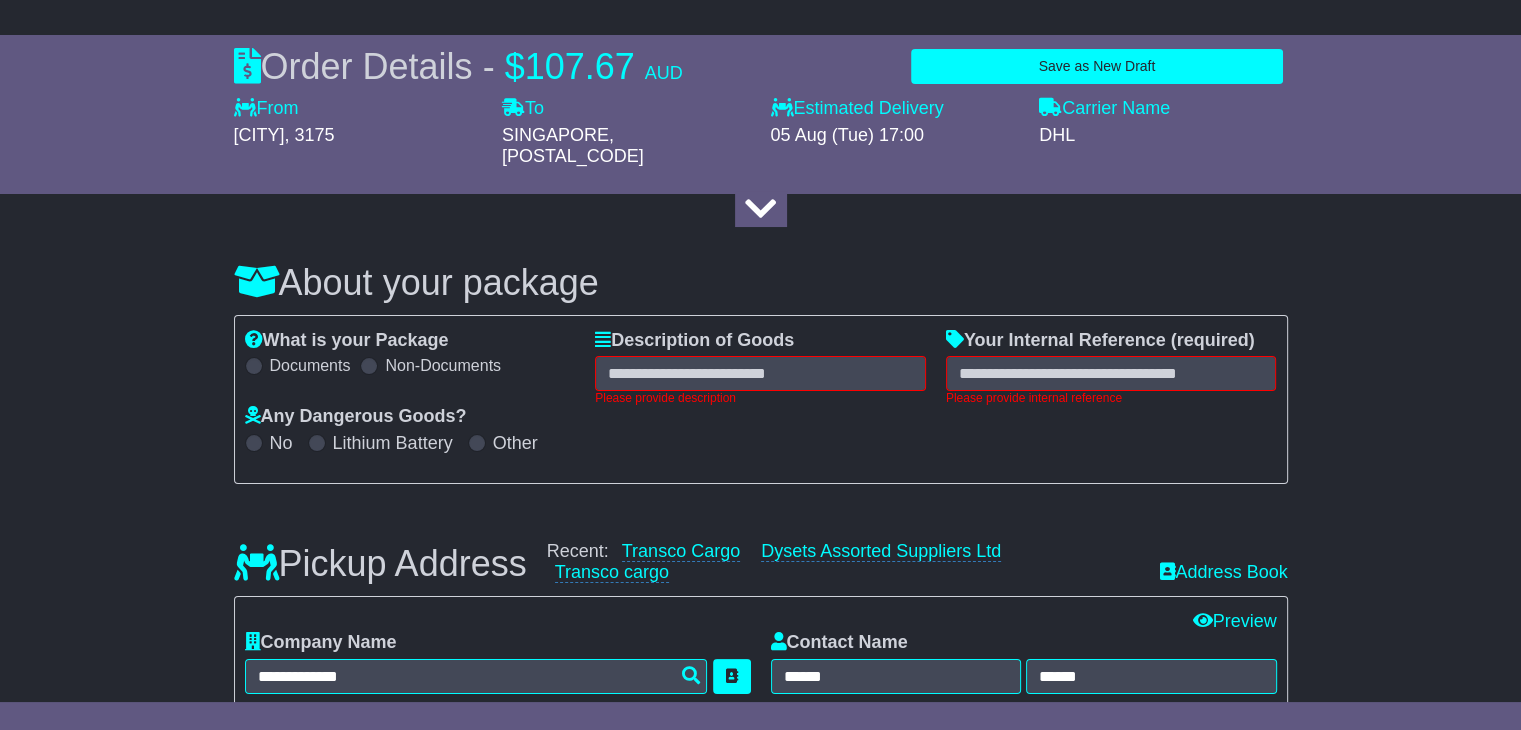 click at bounding box center (254, 366) 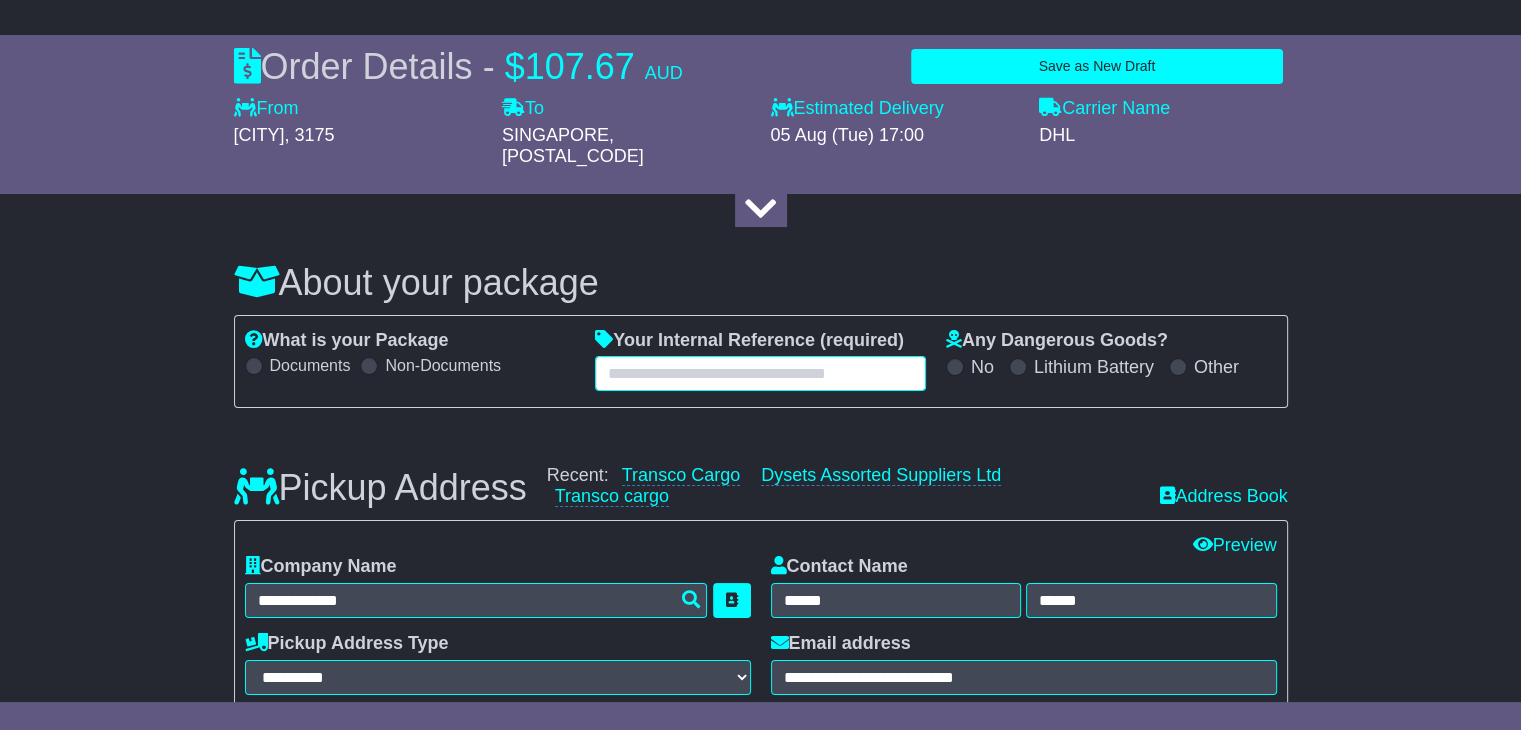 click at bounding box center [760, 373] 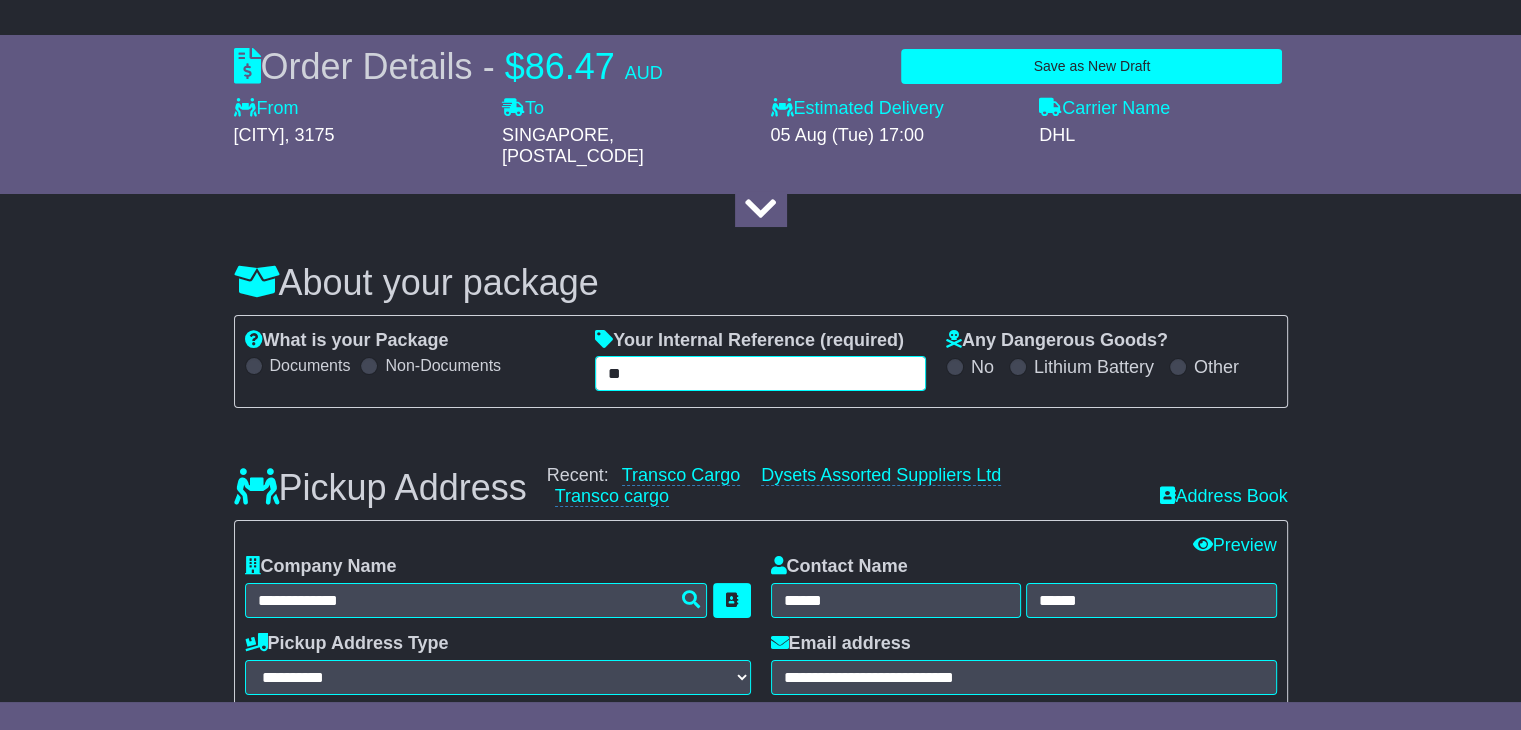 type on "*" 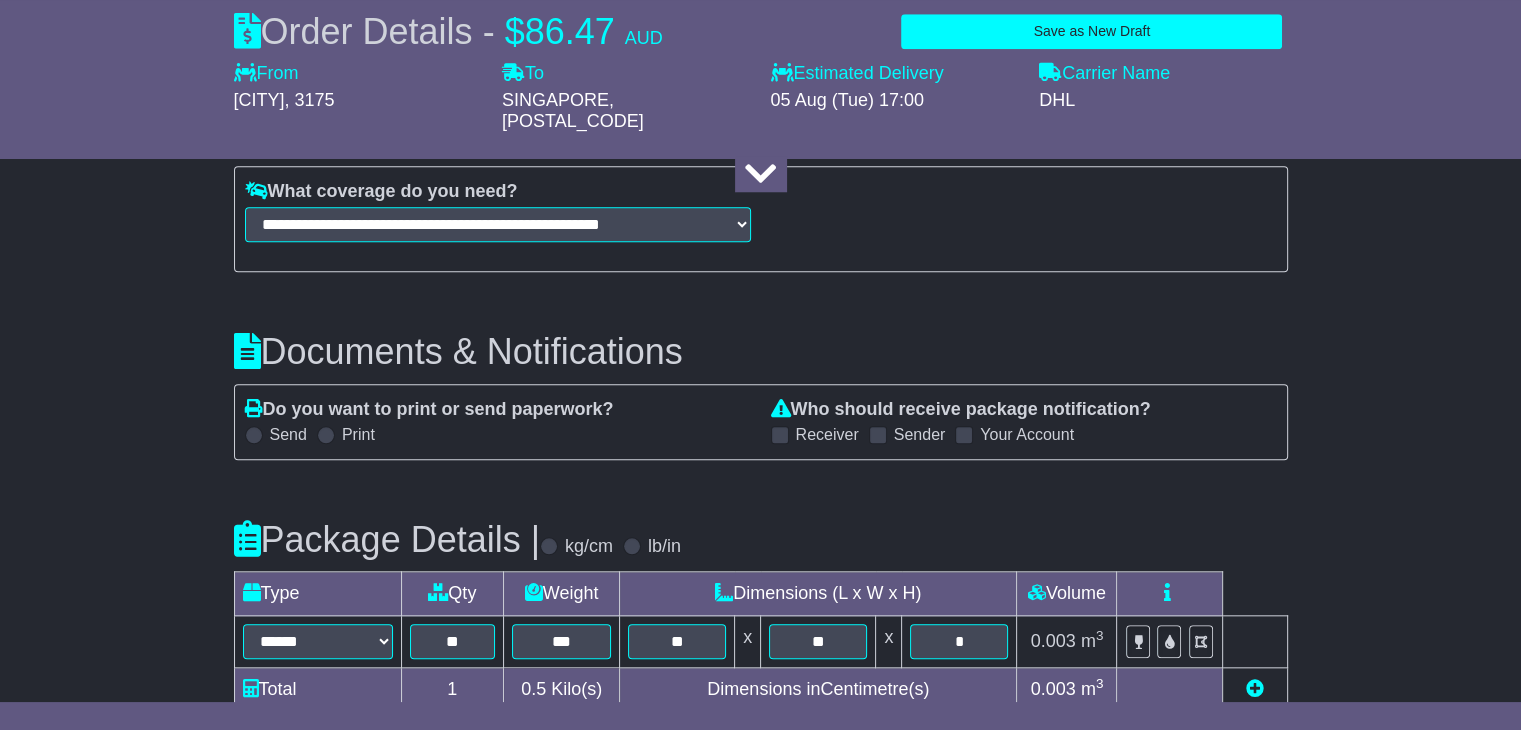 scroll, scrollTop: 2207, scrollLeft: 0, axis: vertical 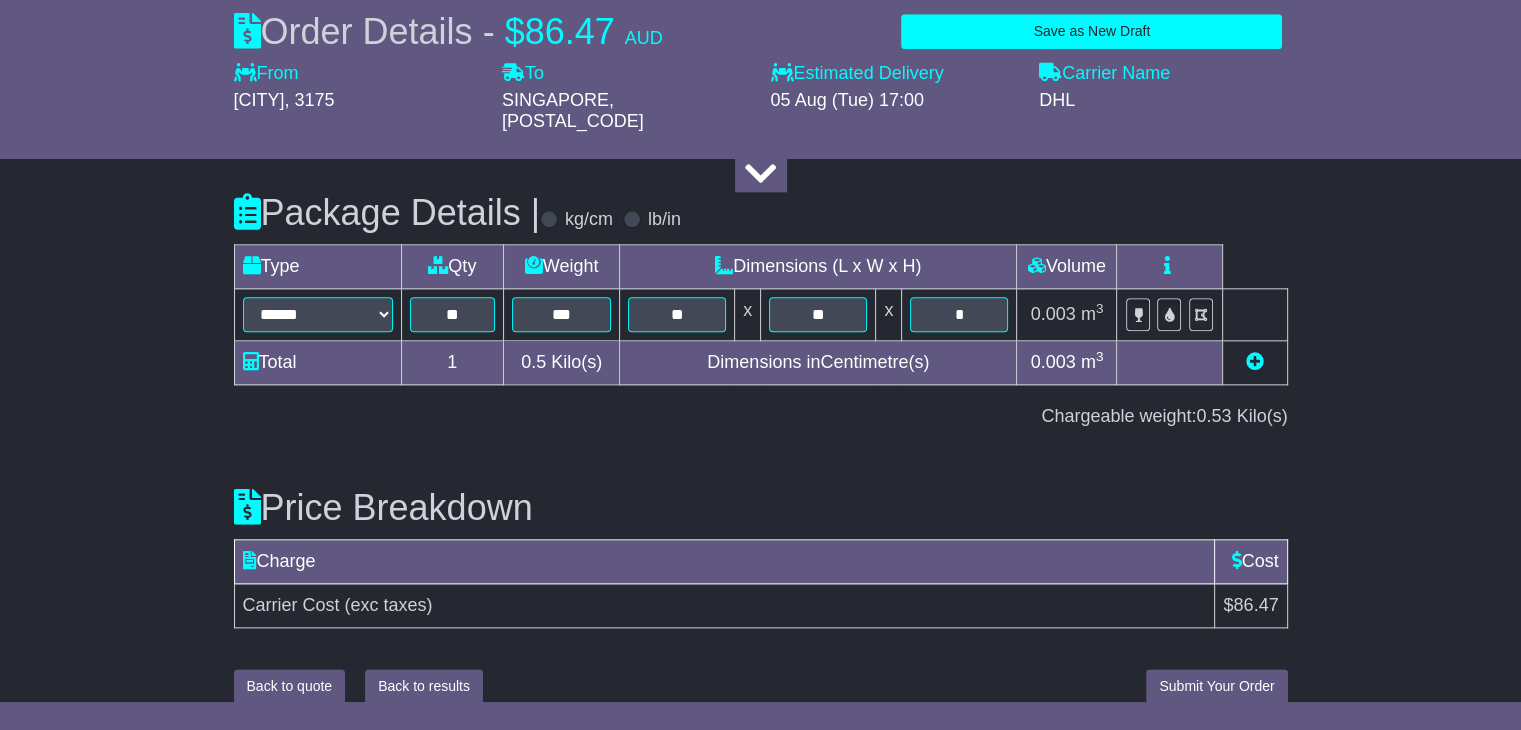 type on "**********" 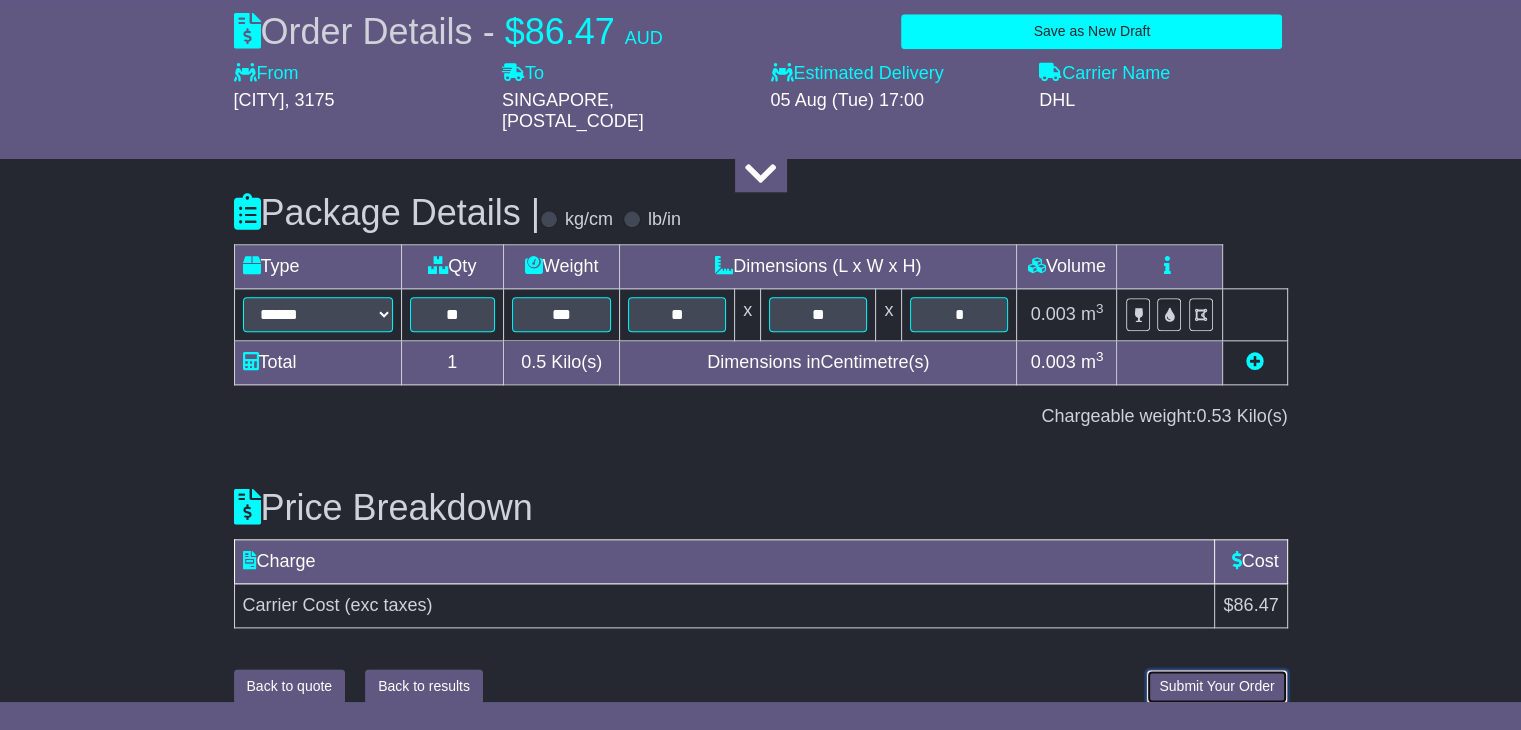 click on "Submit Your Order" at bounding box center (1216, 686) 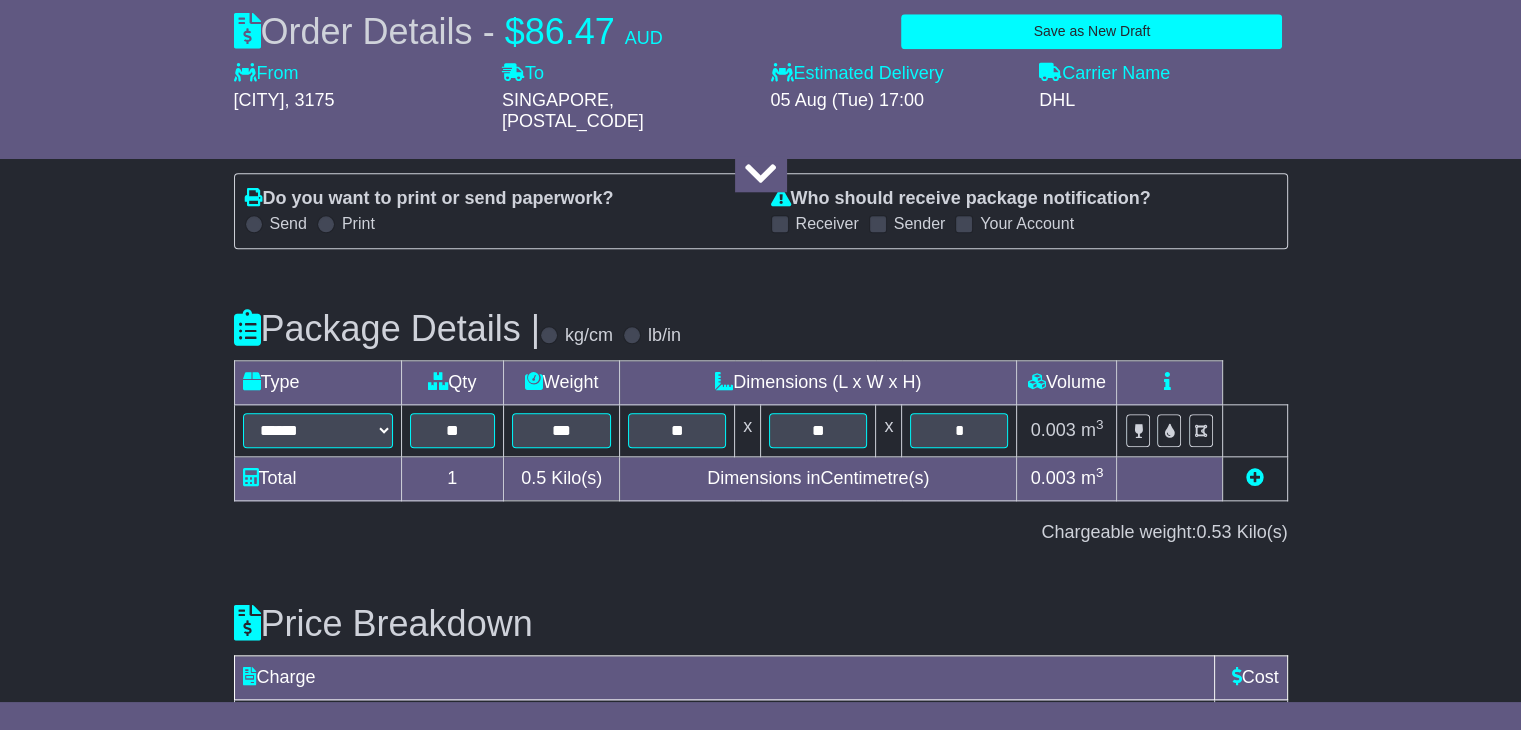 scroll, scrollTop: 2207, scrollLeft: 0, axis: vertical 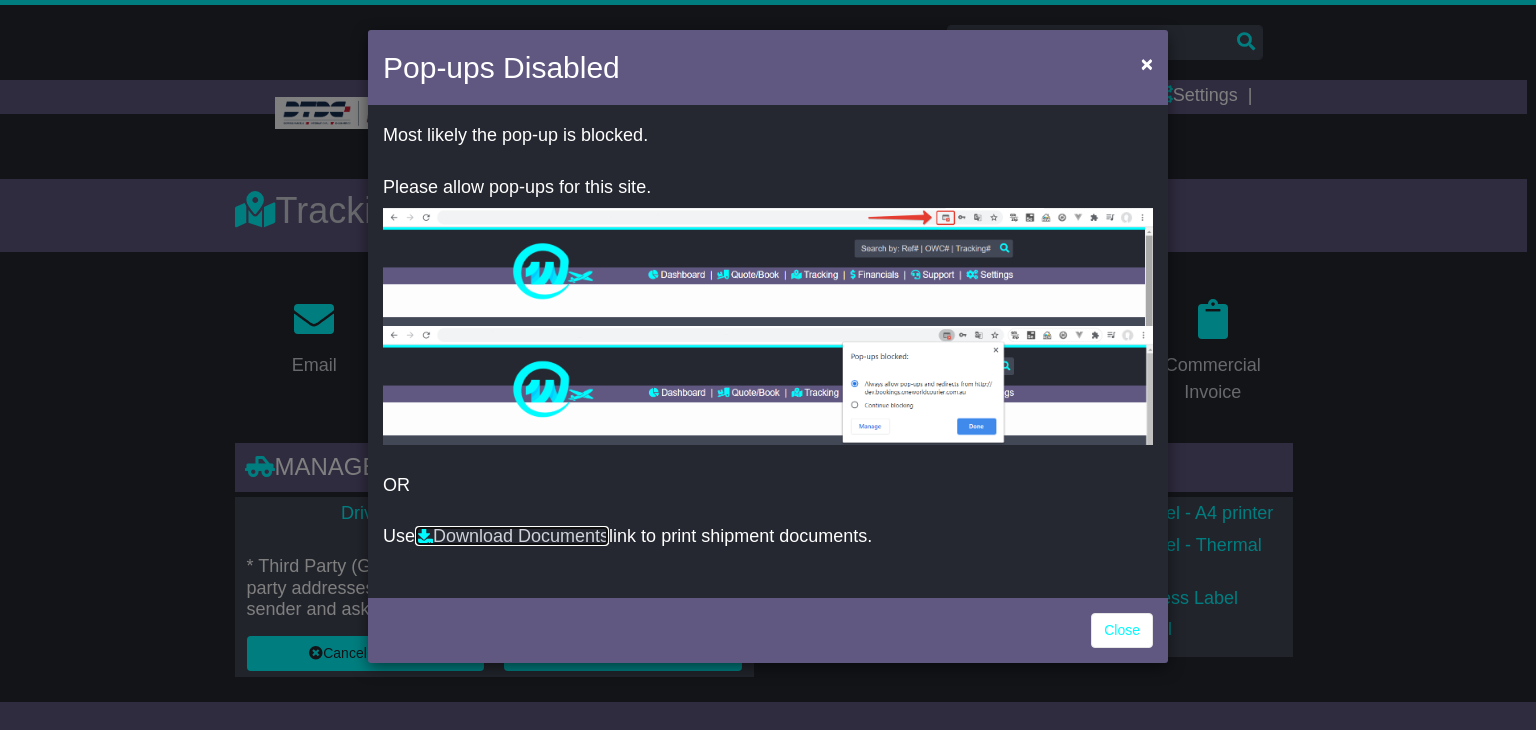 click on "Download Documents" at bounding box center [512, 536] 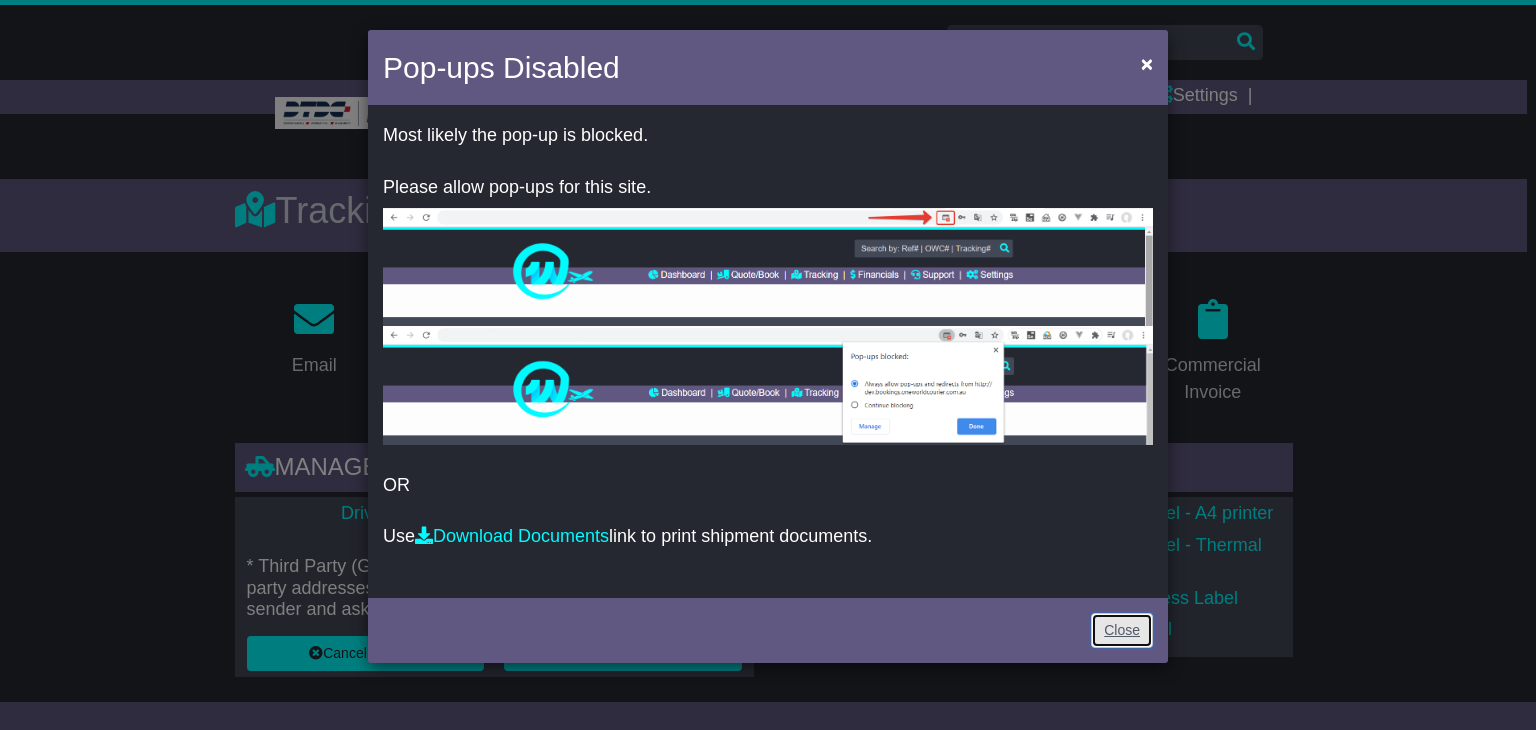 click on "Close" at bounding box center (1122, 630) 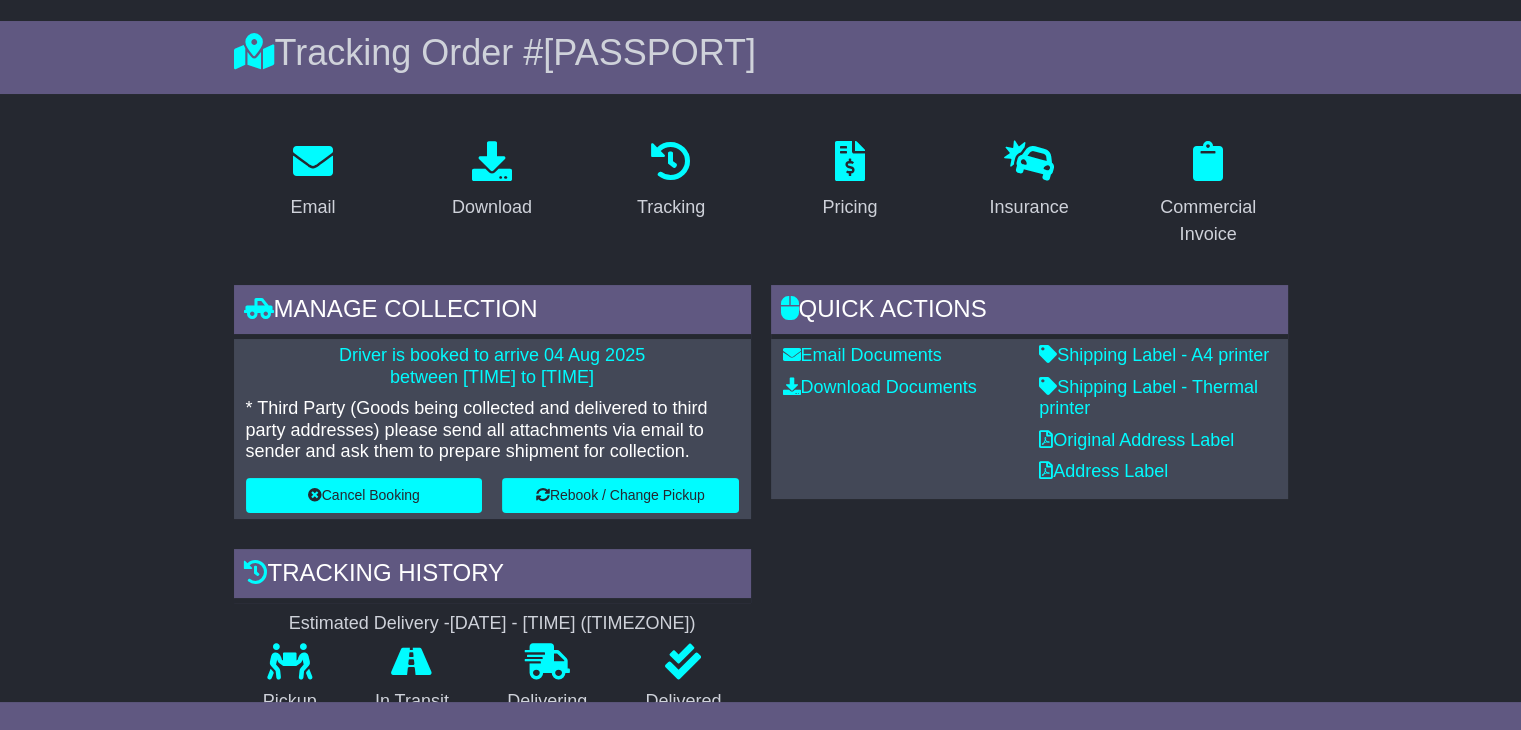 scroll, scrollTop: 0, scrollLeft: 0, axis: both 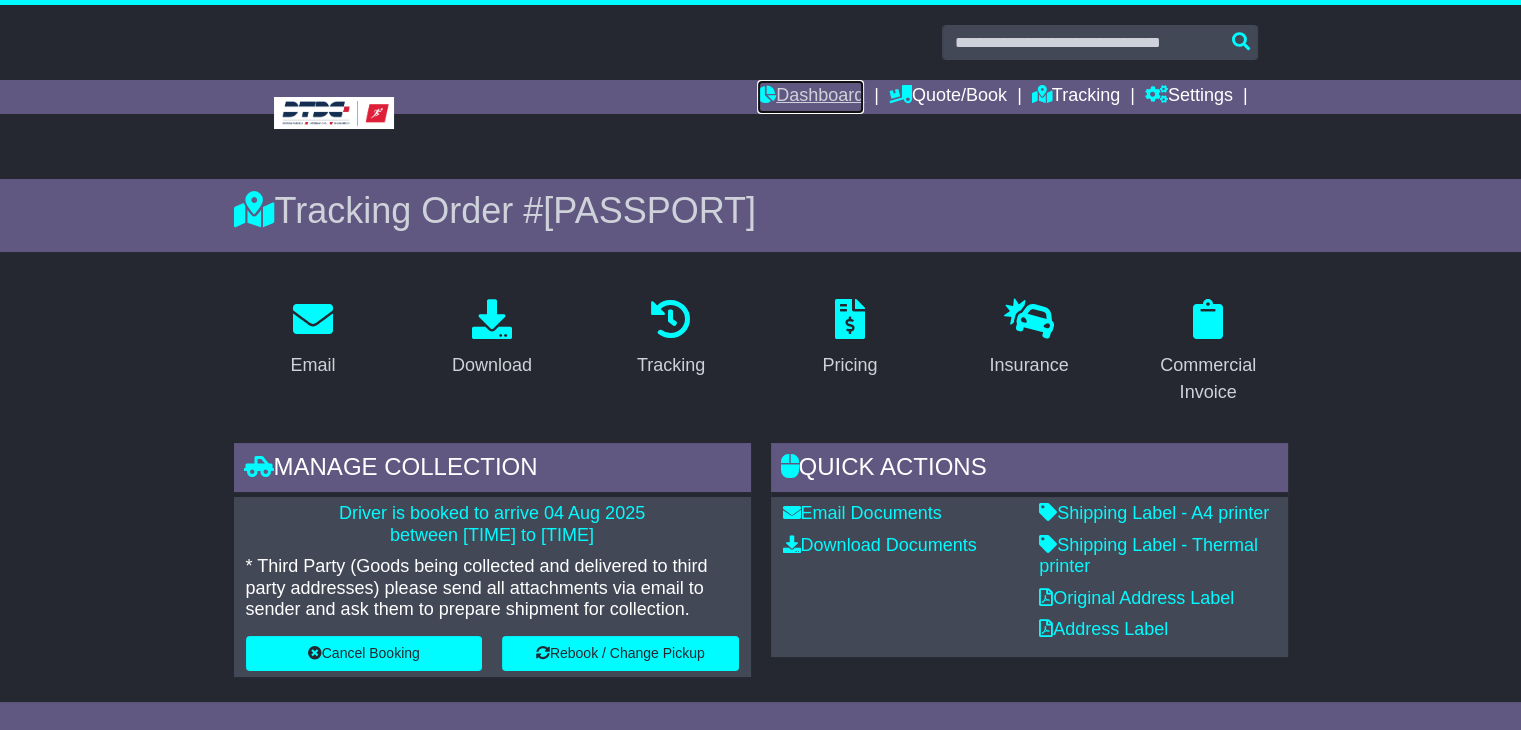 click on "Dashboard" at bounding box center (810, 97) 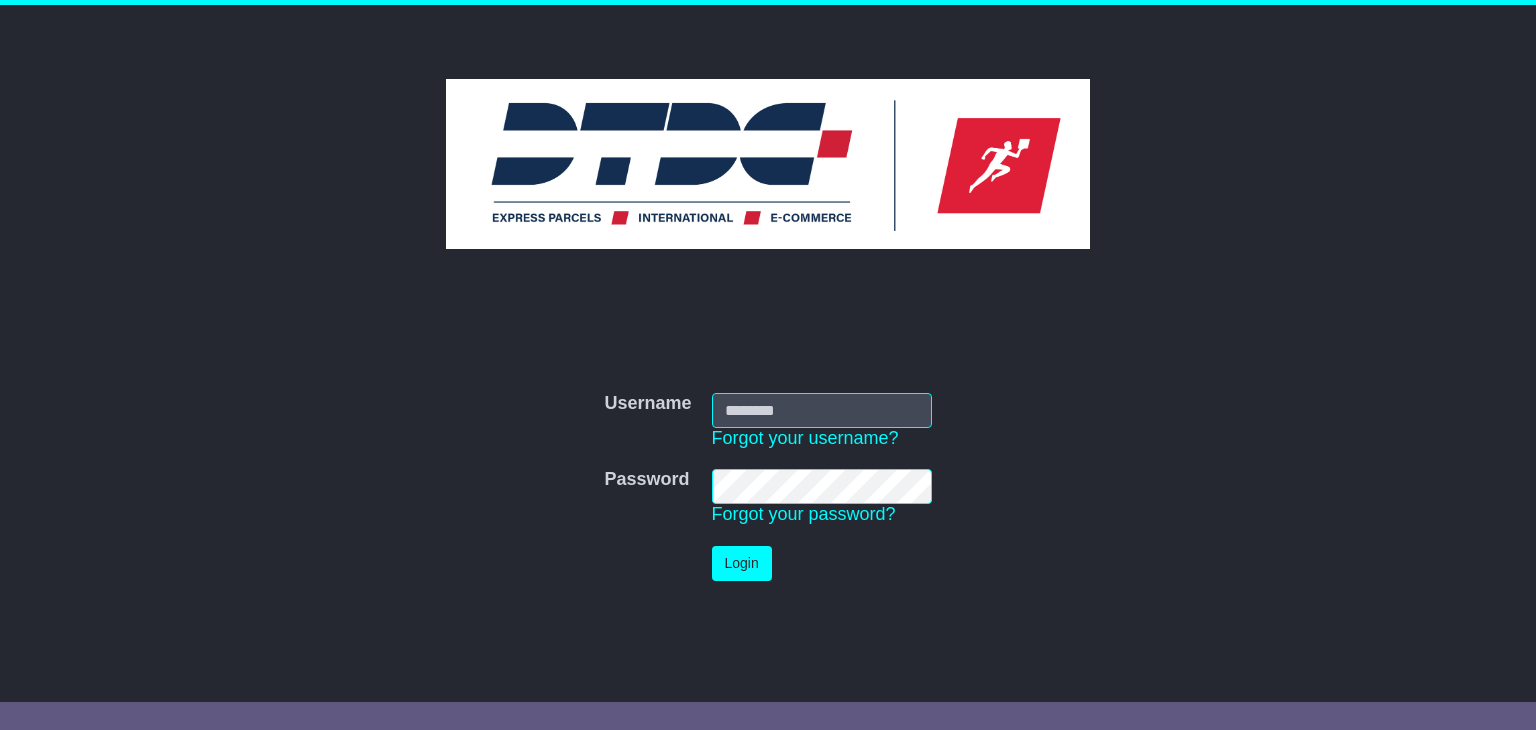 scroll, scrollTop: 0, scrollLeft: 0, axis: both 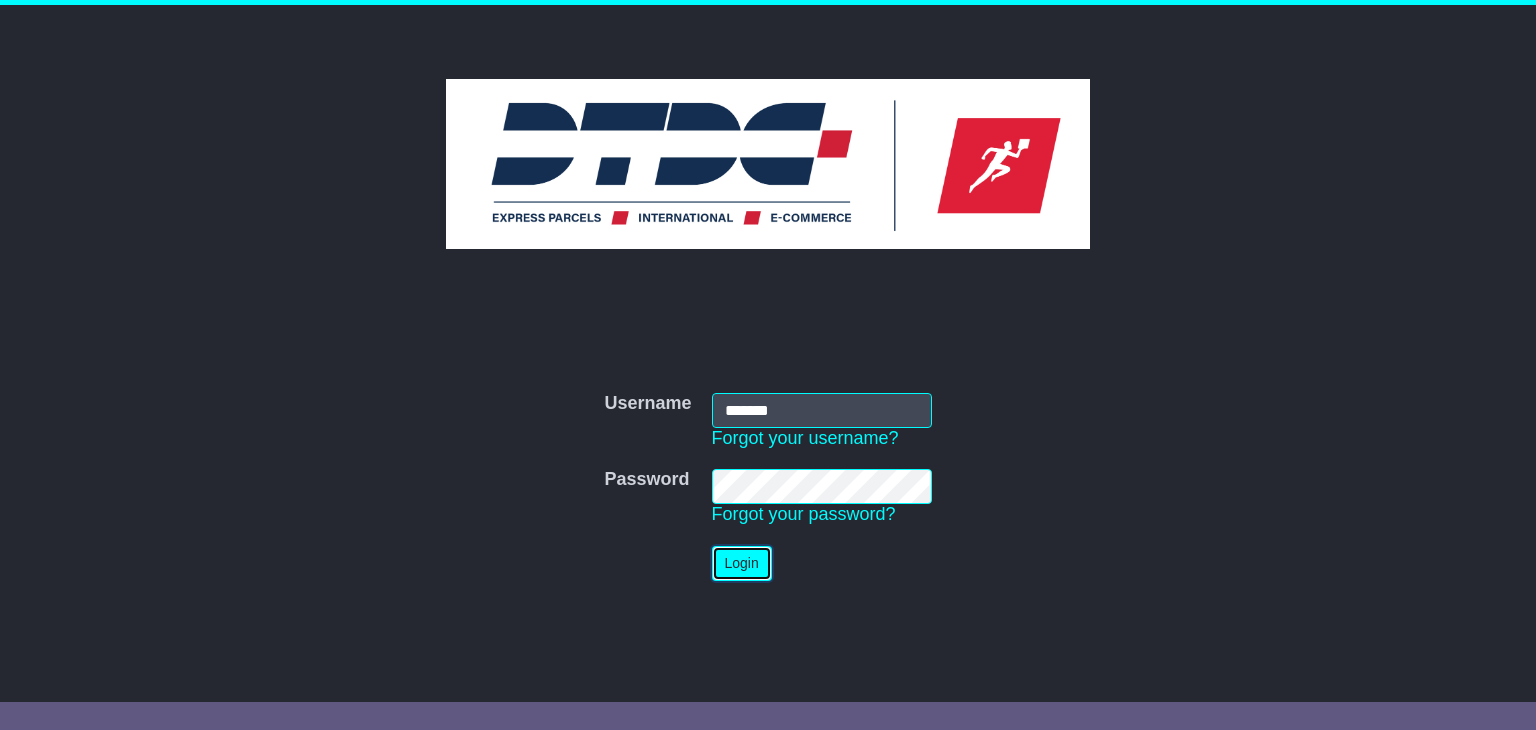 click on "Login" at bounding box center (742, 563) 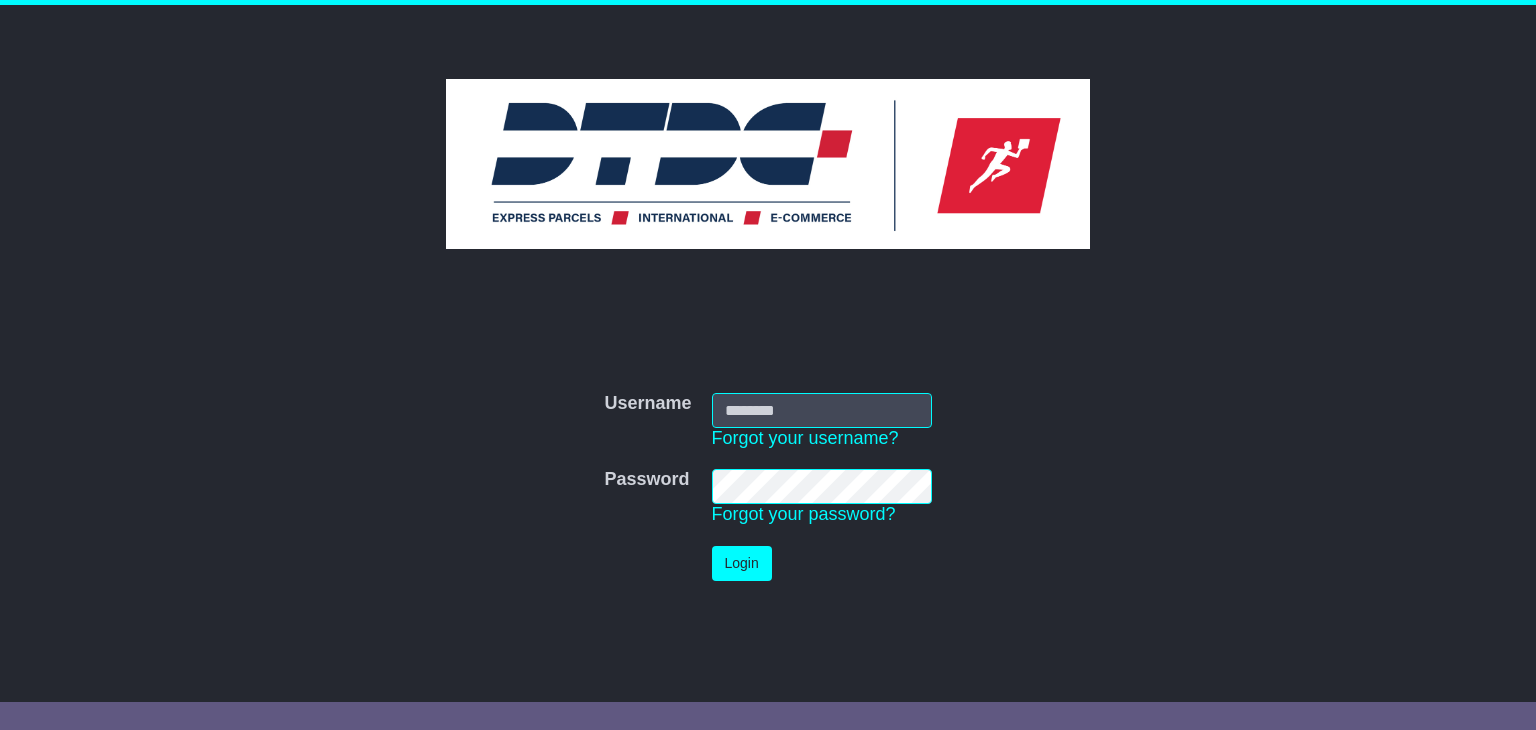 scroll, scrollTop: 0, scrollLeft: 0, axis: both 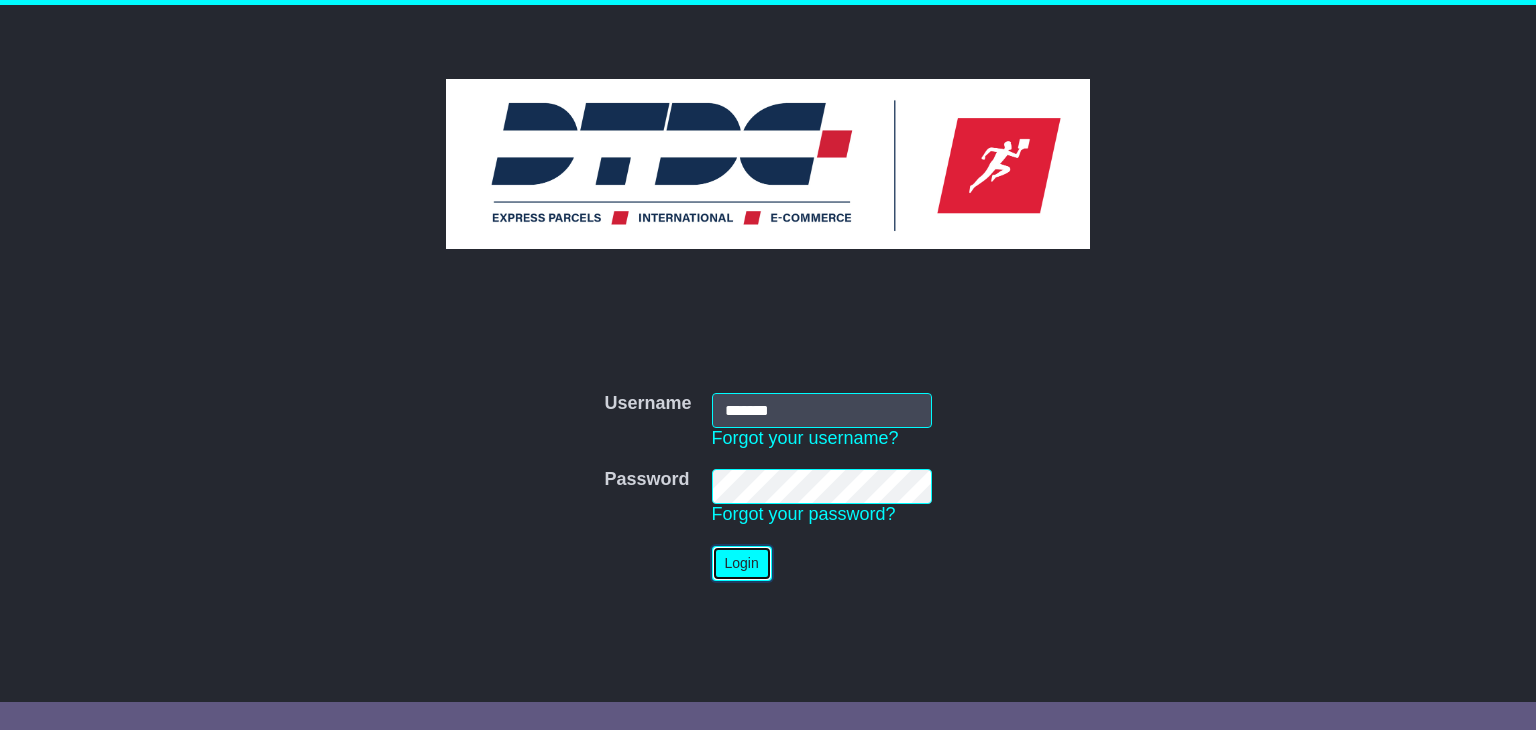click on "Login" at bounding box center (742, 563) 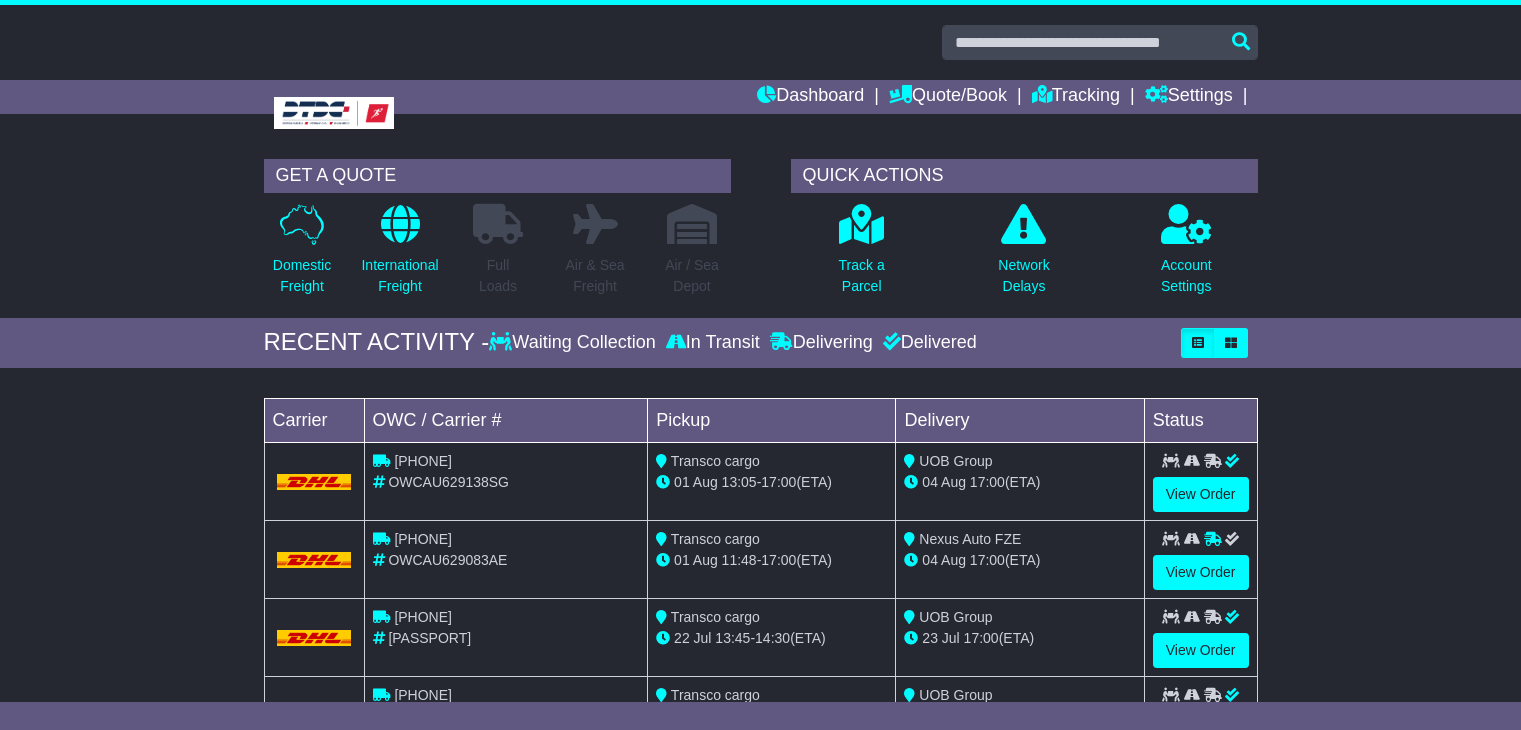 scroll, scrollTop: 0, scrollLeft: 0, axis: both 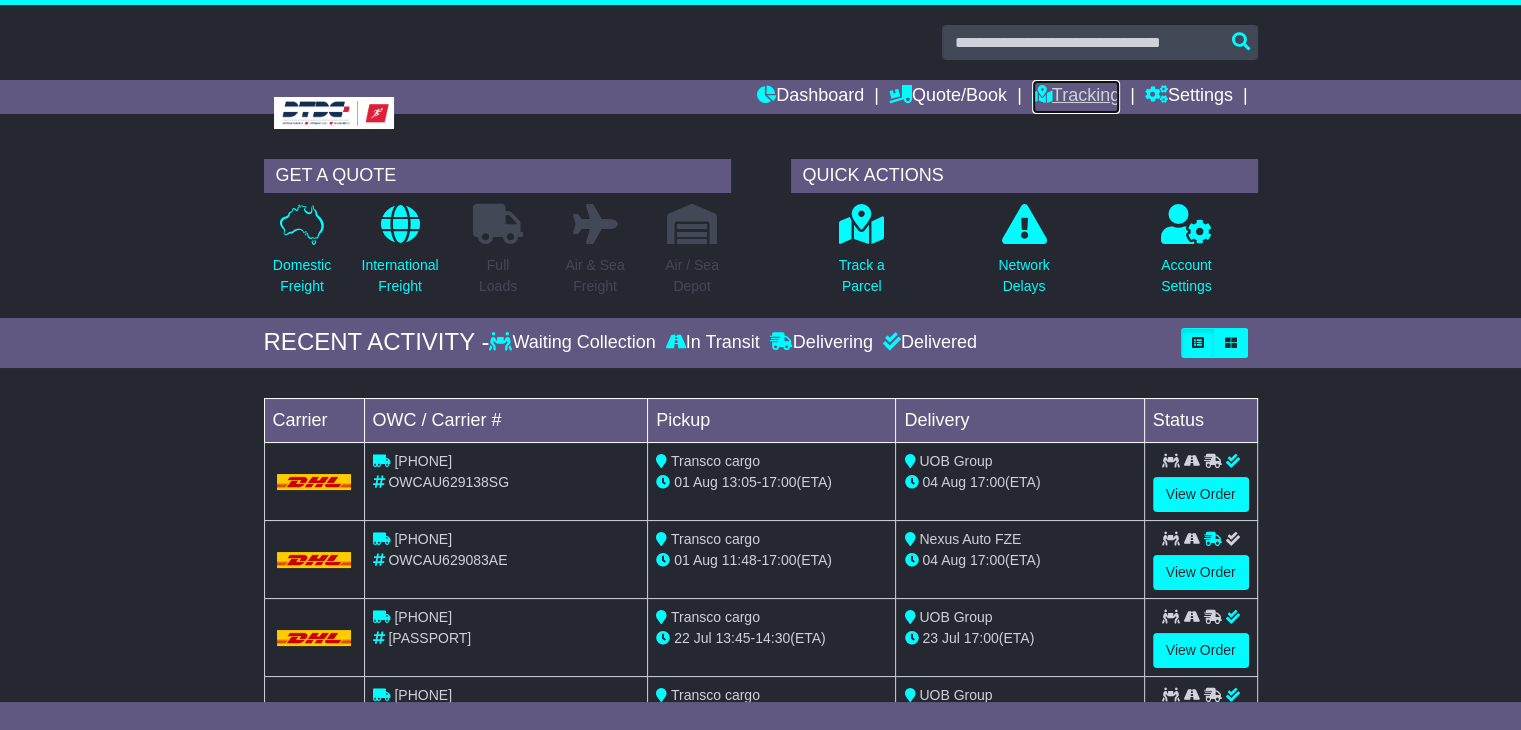 click on "Tracking" at bounding box center (1076, 97) 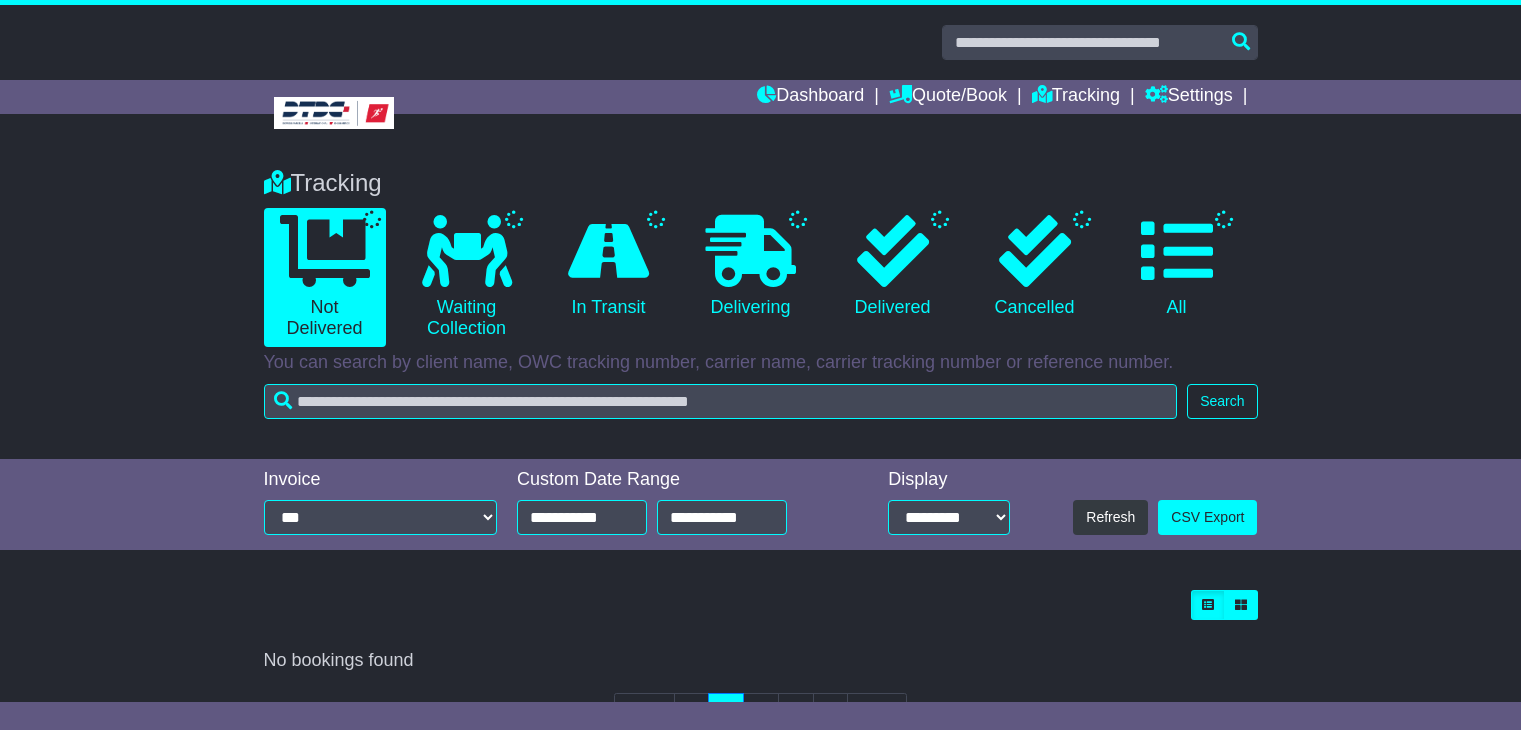 scroll, scrollTop: 0, scrollLeft: 0, axis: both 